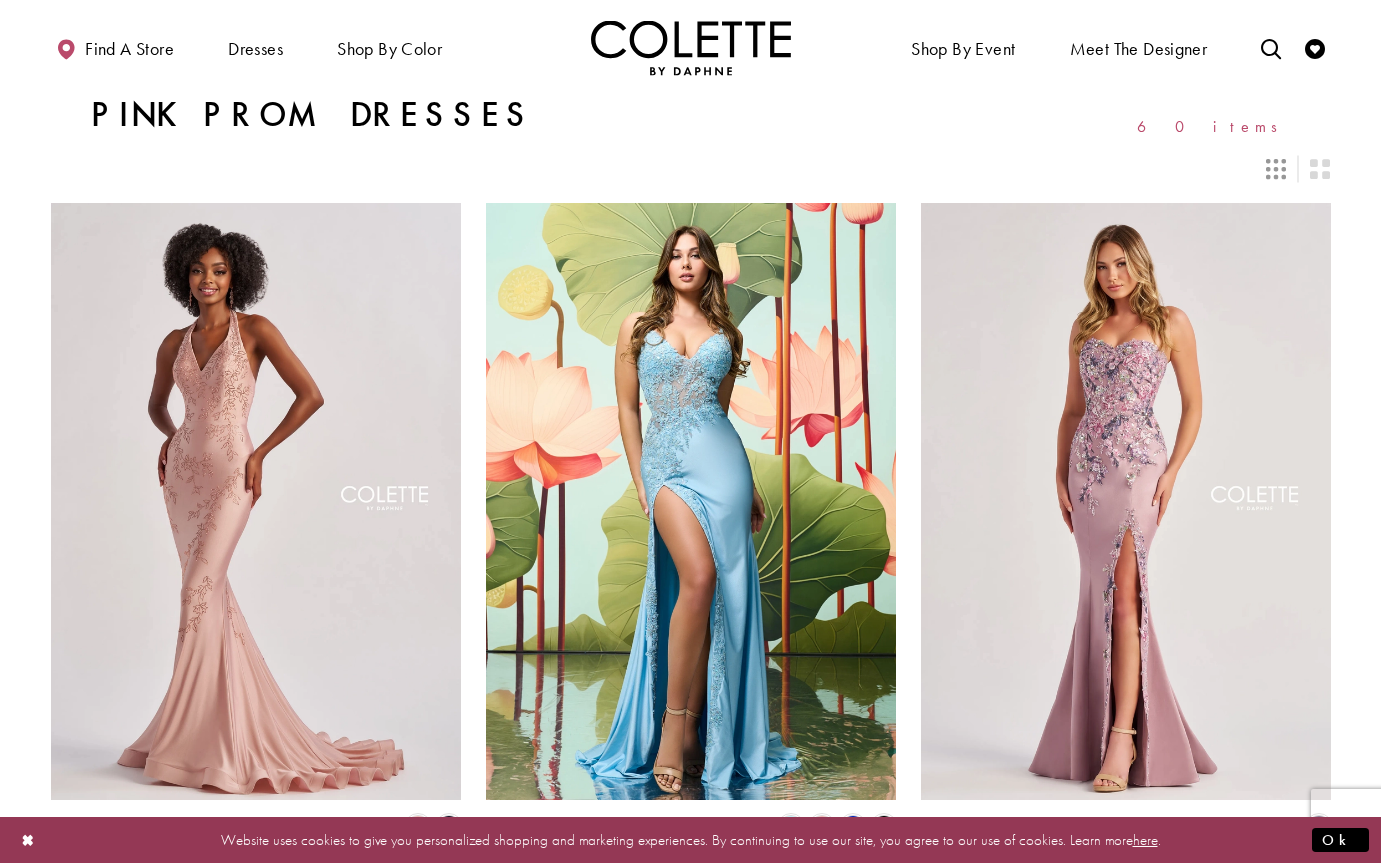 scroll, scrollTop: 0, scrollLeft: 0, axis: both 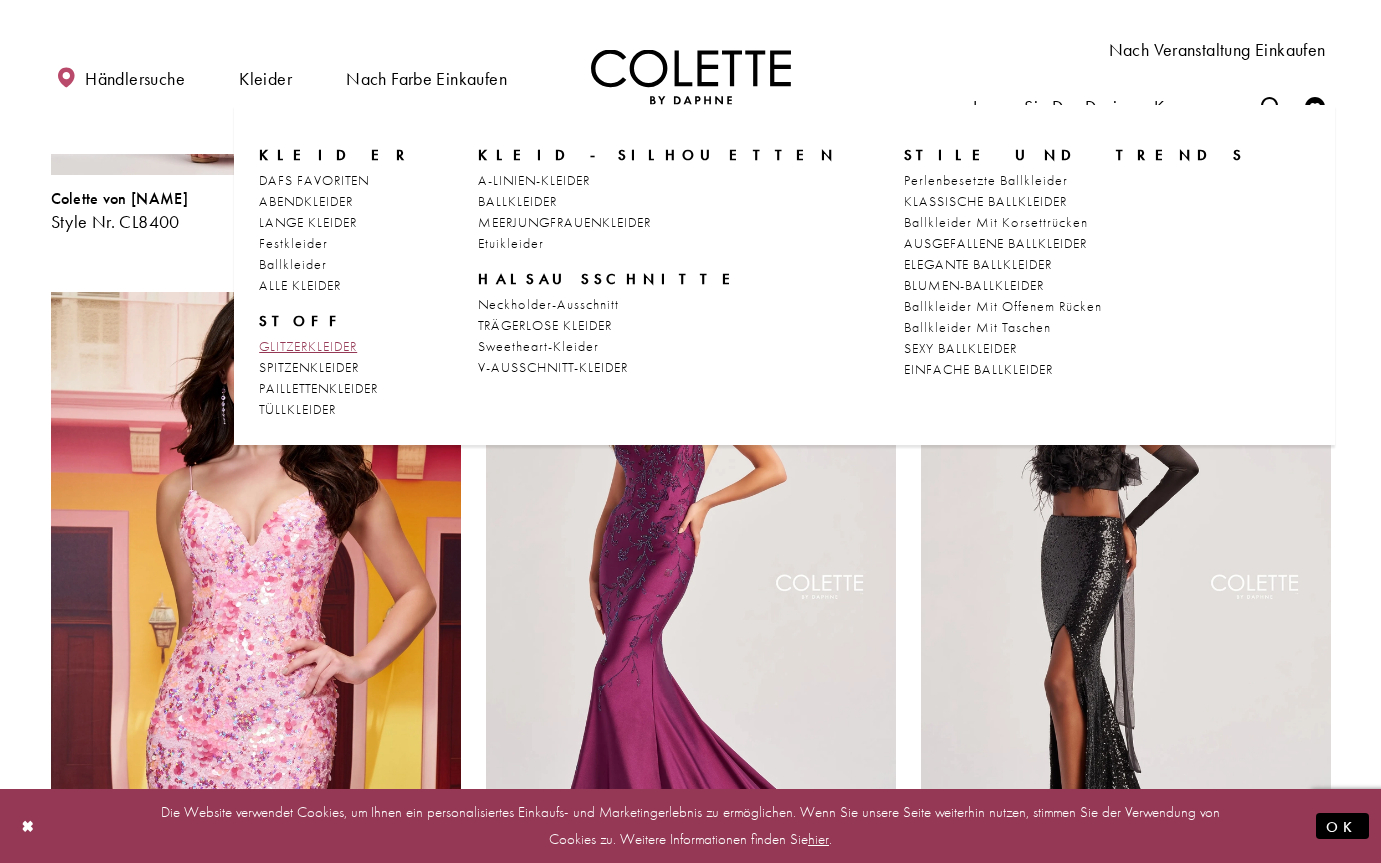 click on "GLITZERKLEIDER" at bounding box center [308, 346] 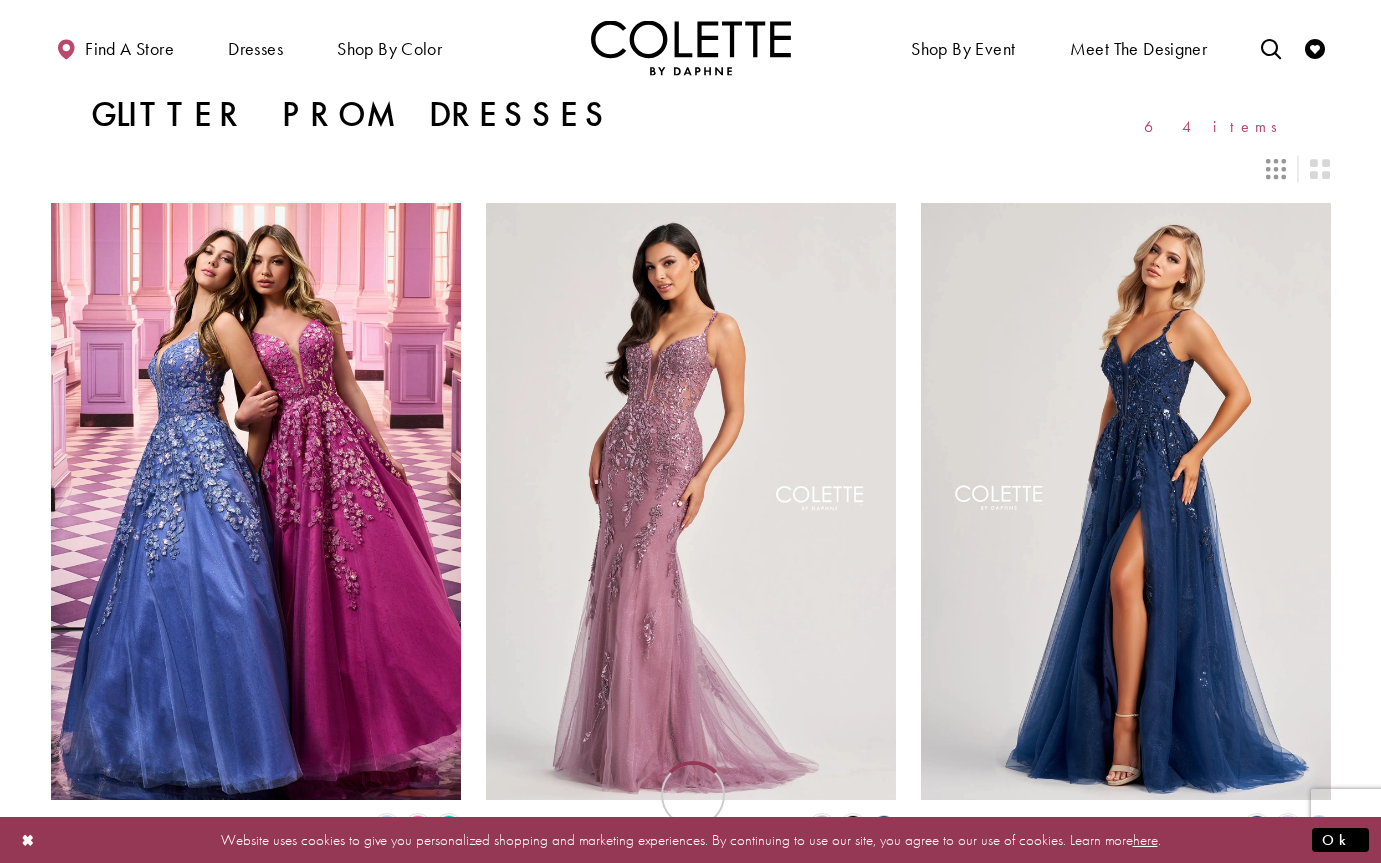scroll, scrollTop: 0, scrollLeft: 0, axis: both 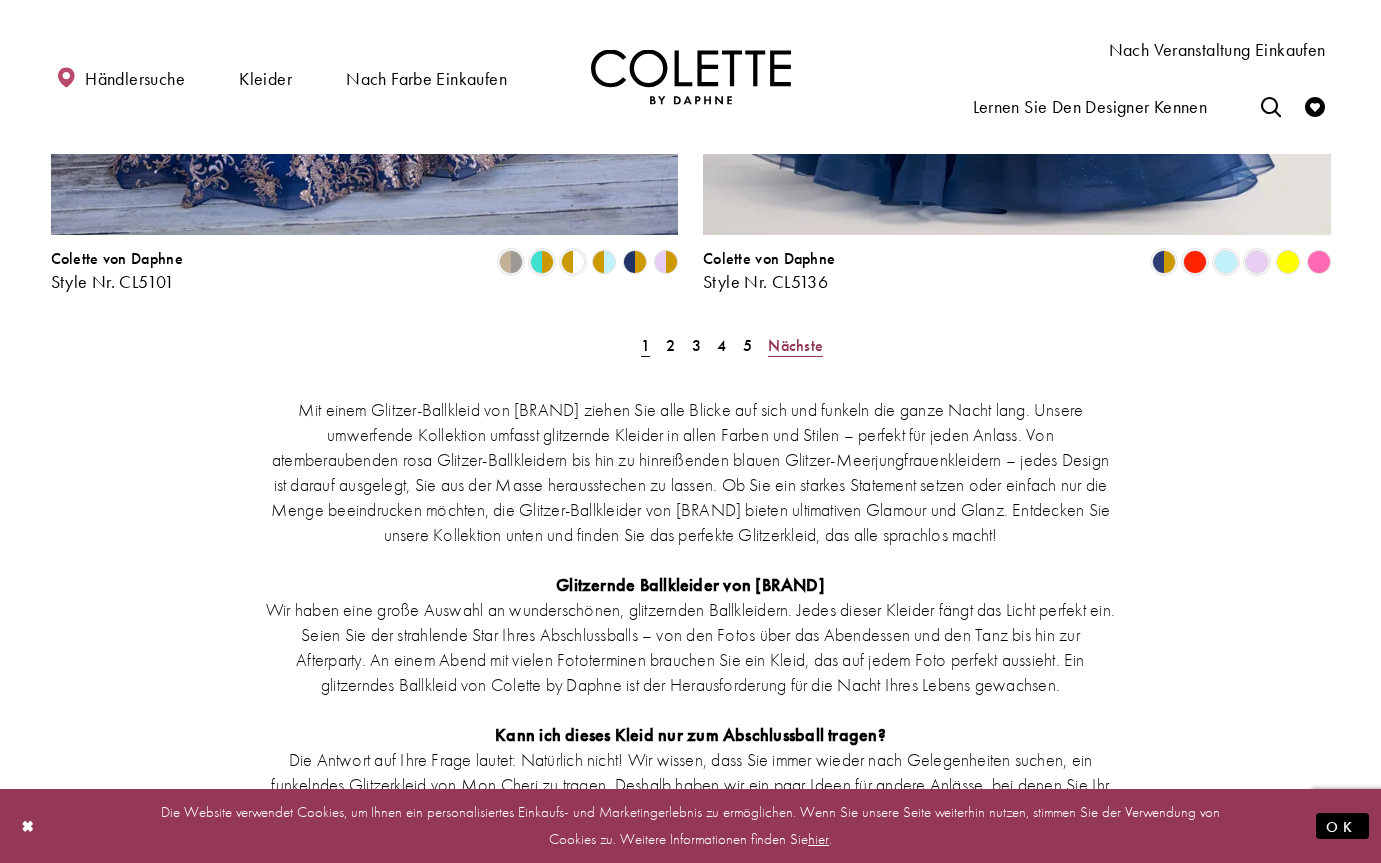 click on "Nächste" at bounding box center (795, 345) 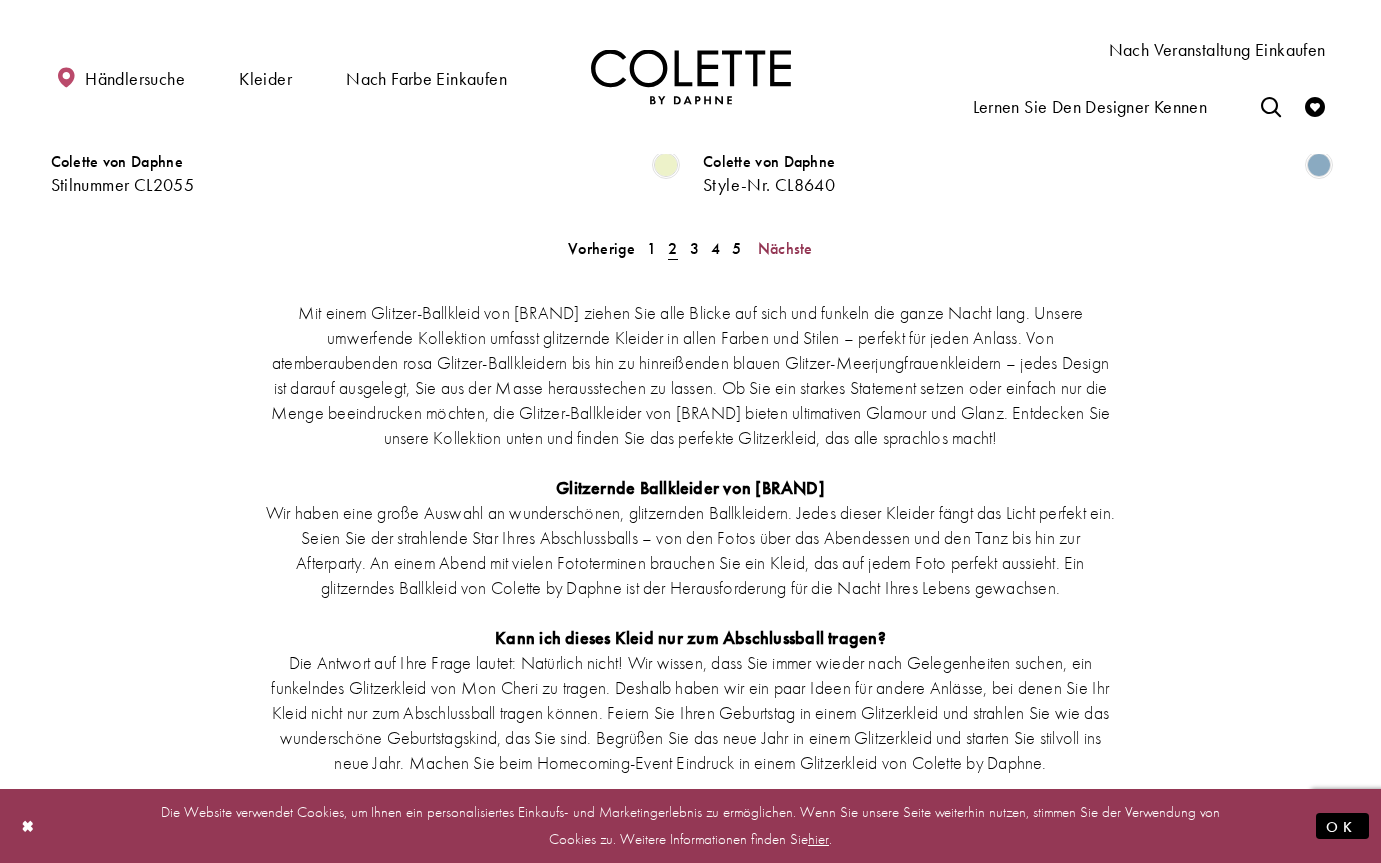 scroll, scrollTop: 3870, scrollLeft: 0, axis: vertical 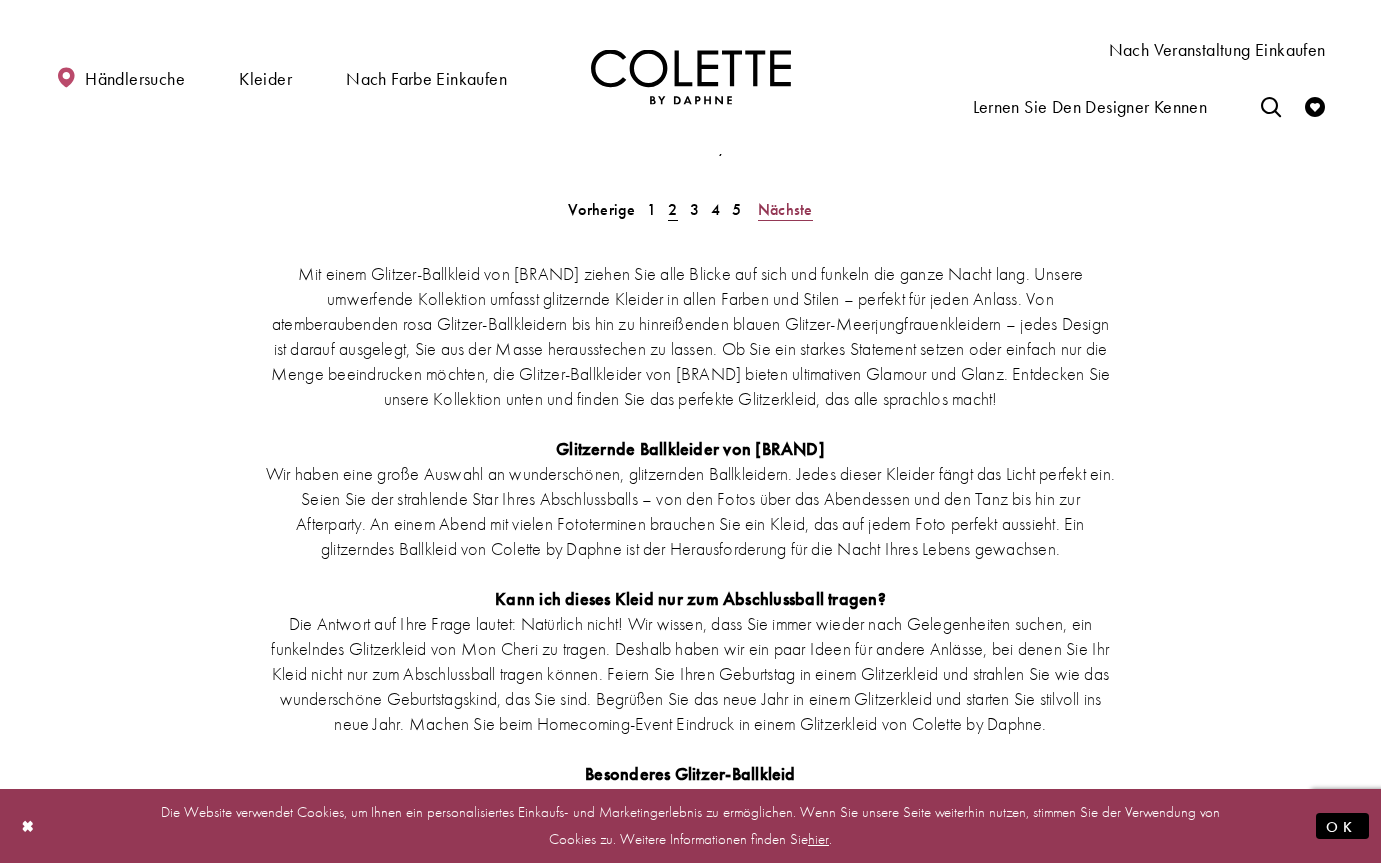 click on "Nächste" at bounding box center [785, 209] 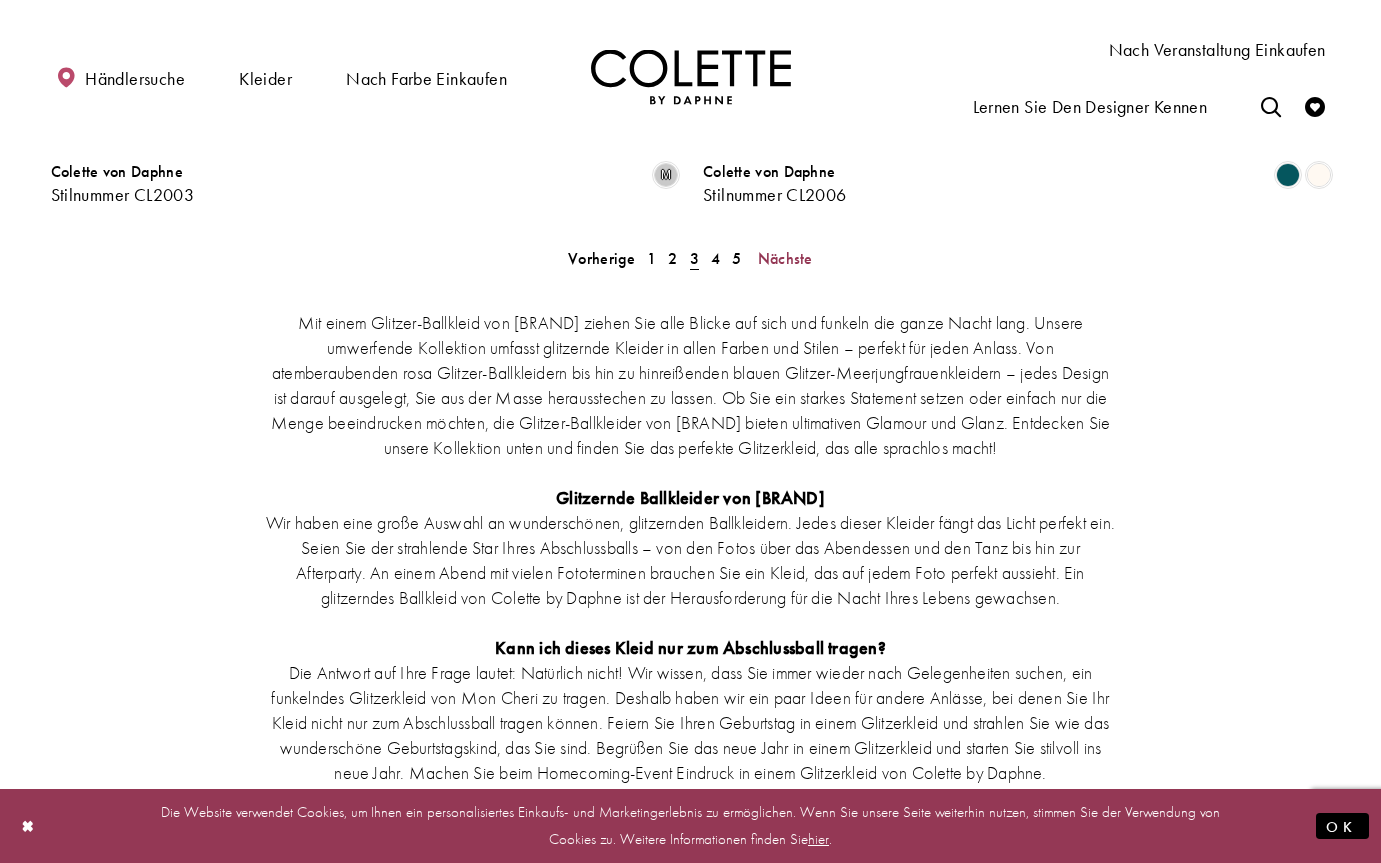 scroll, scrollTop: 3860, scrollLeft: 0, axis: vertical 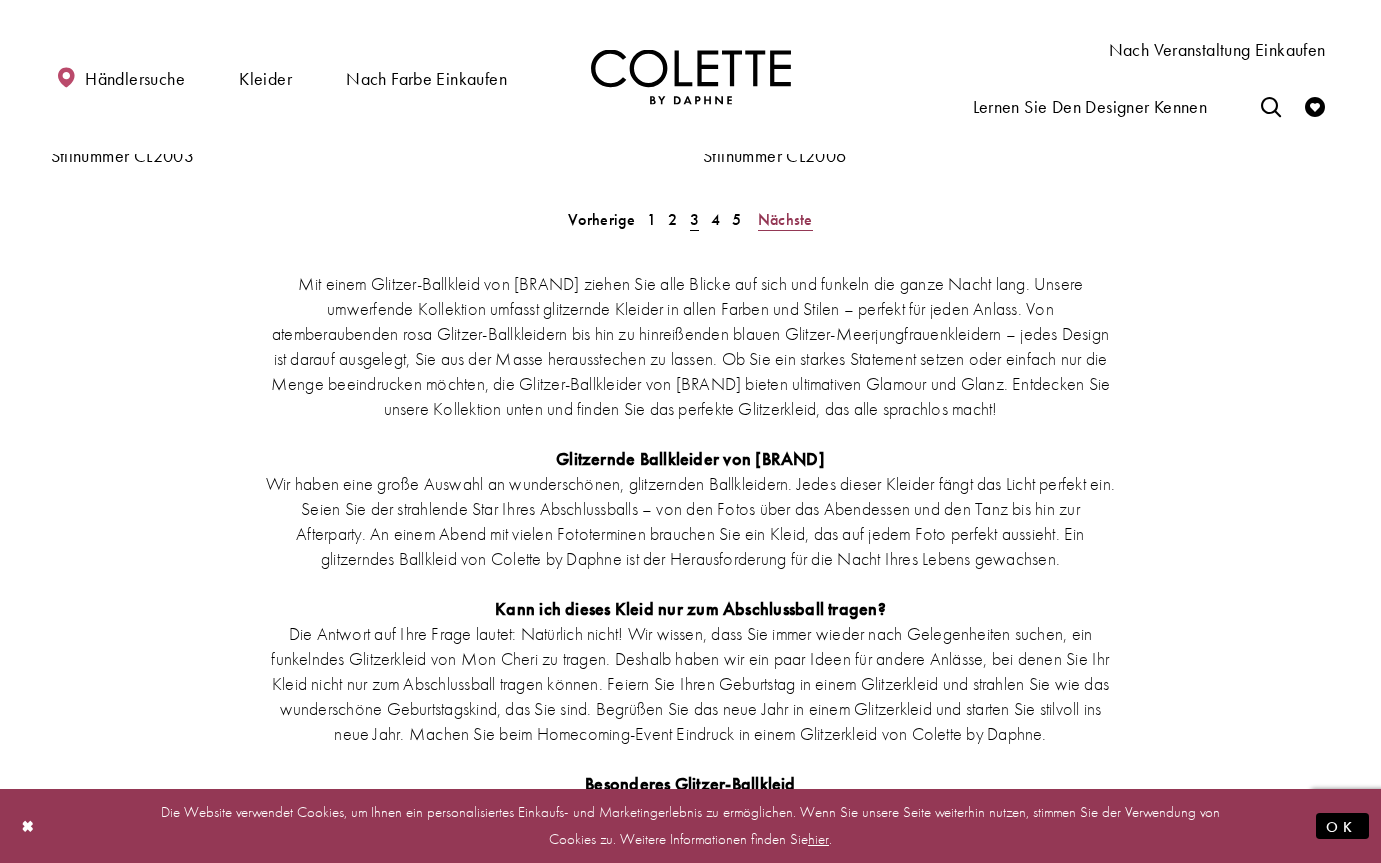 click on "Nächste" at bounding box center (785, 219) 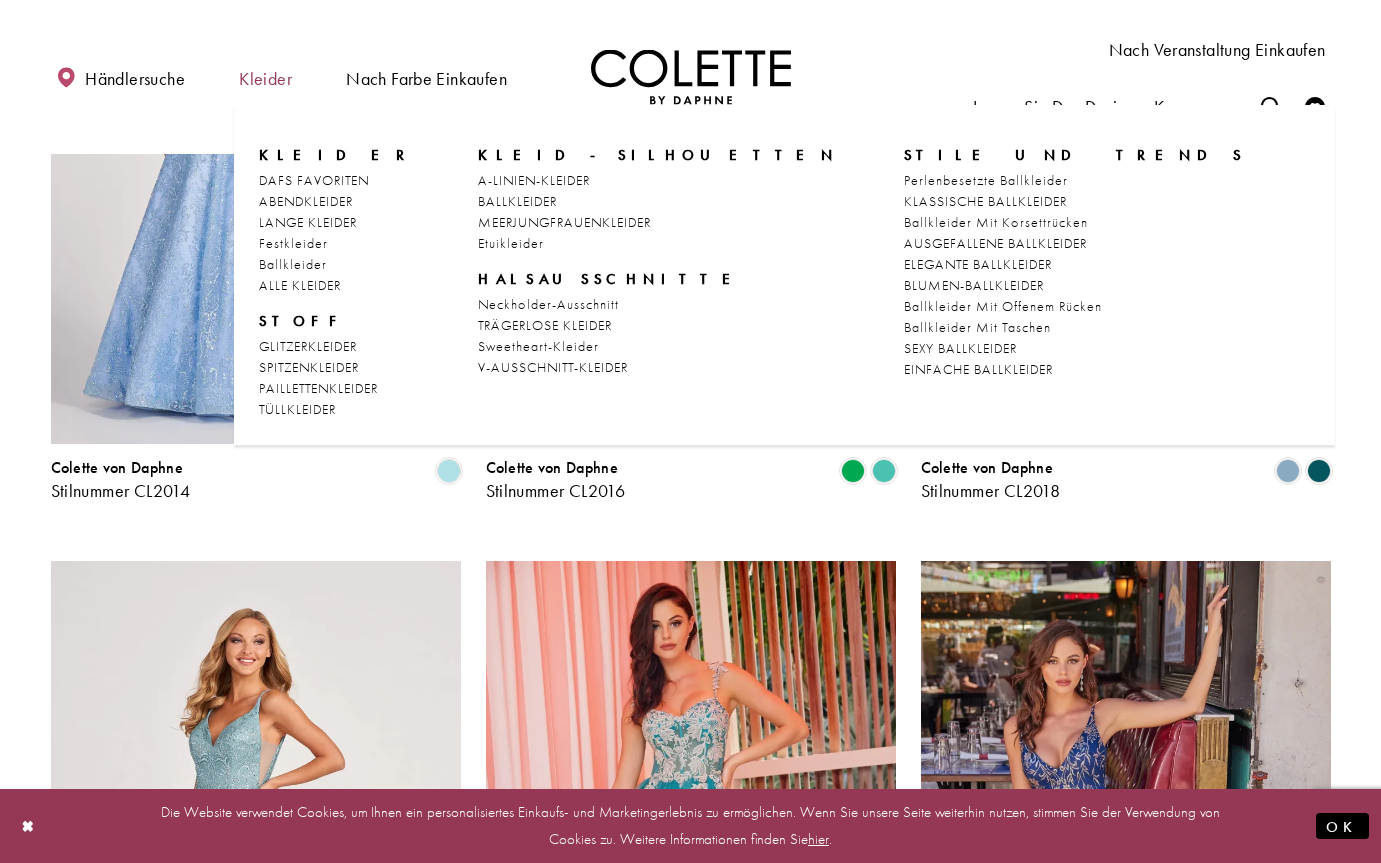 scroll, scrollTop: 1035, scrollLeft: 0, axis: vertical 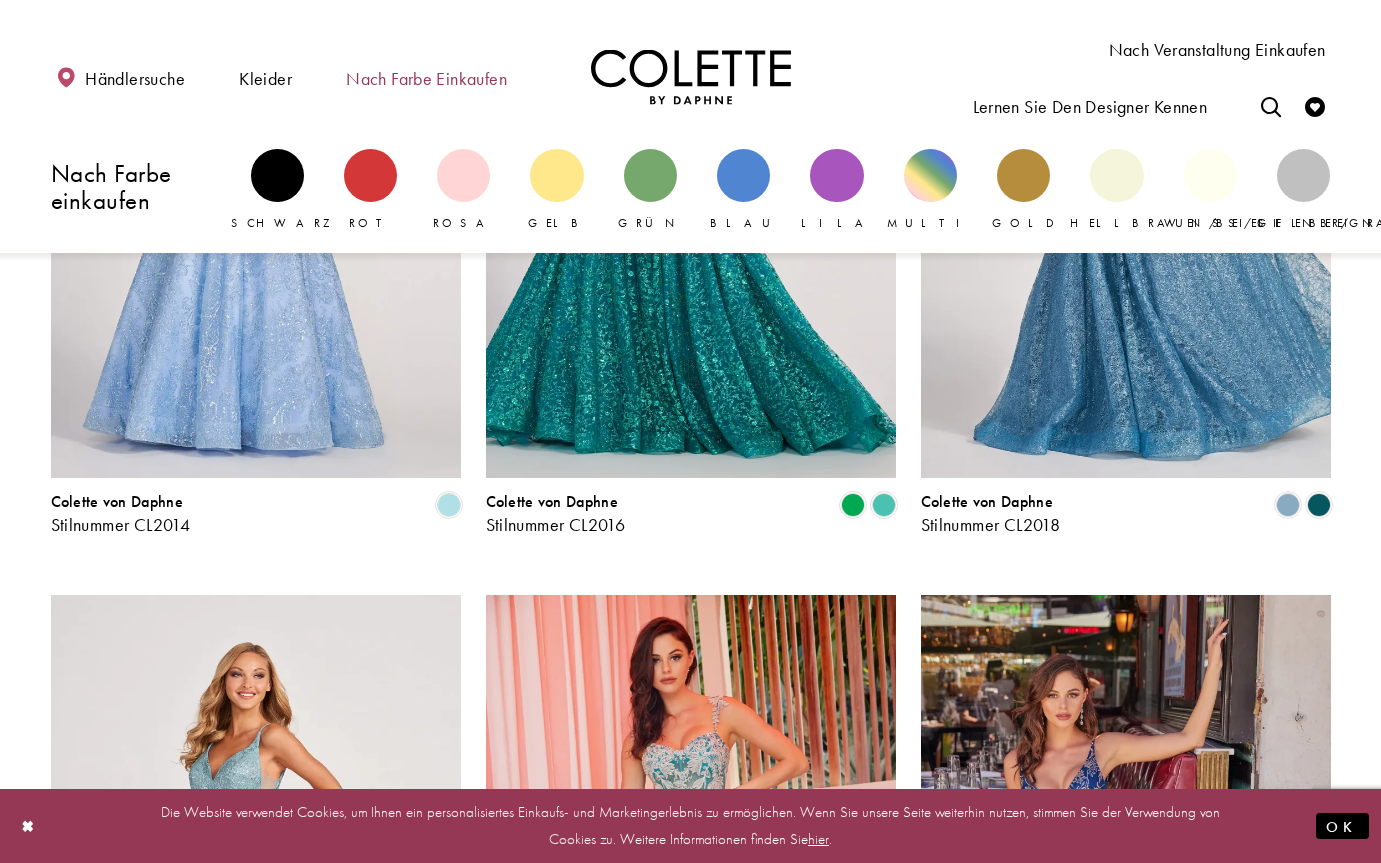 click on "Nach Farbe einkaufen" at bounding box center (426, 78) 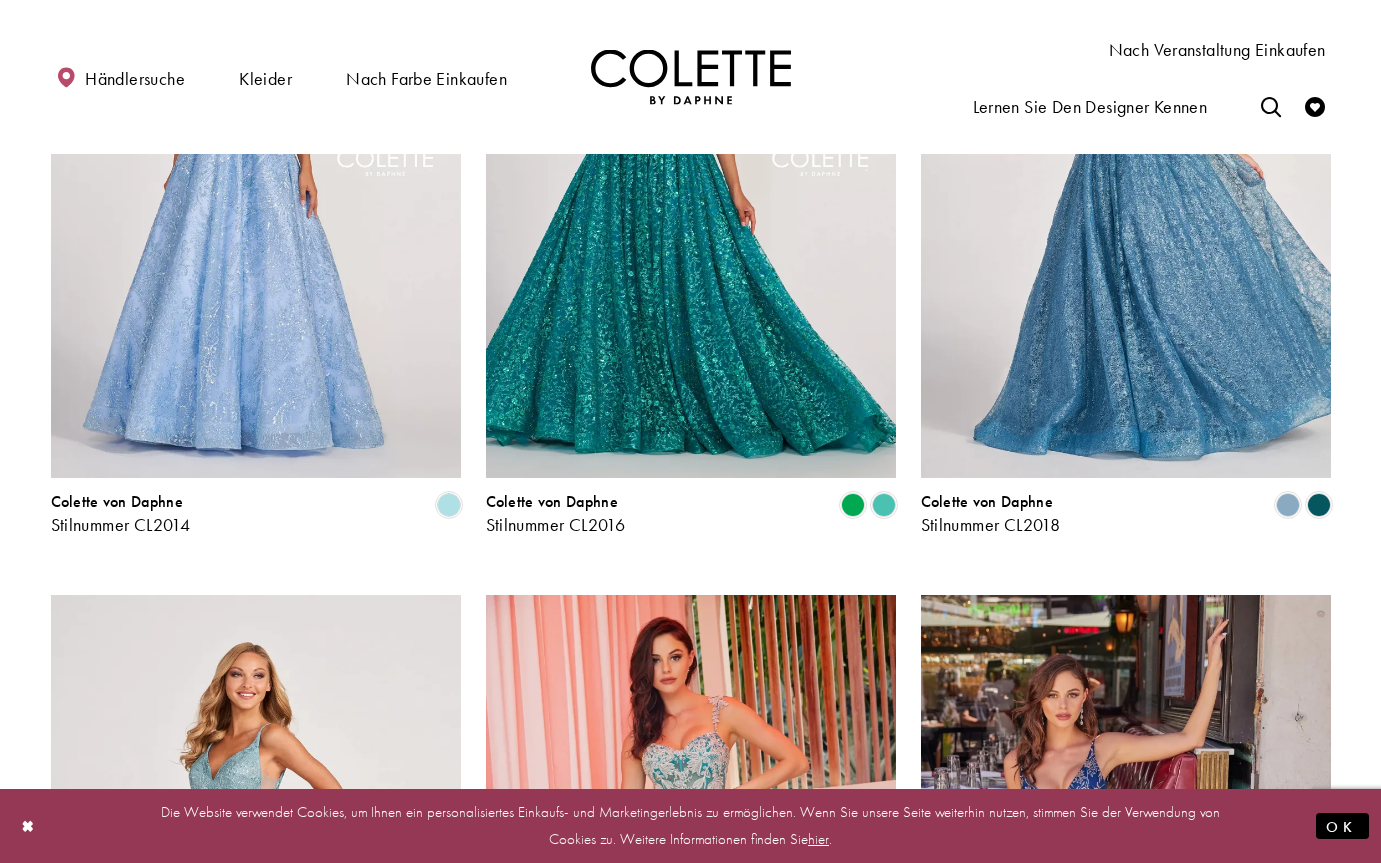 click on "Händlersuche
Kleider
Kleider
Gelegenheit
DAFS FAVORITEN
ABENDKLEIDER" at bounding box center [691, 77] 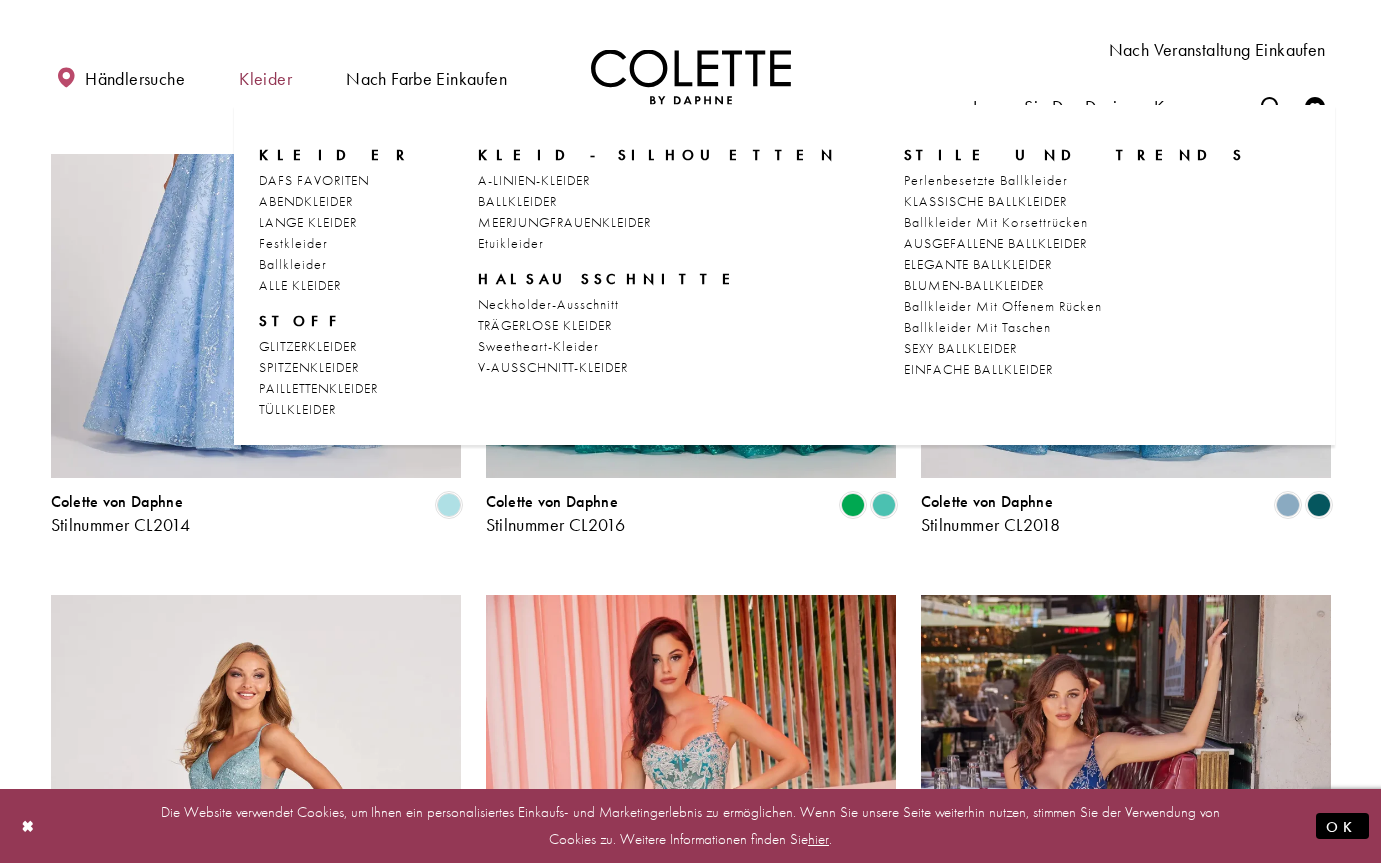 drag, startPoint x: 236, startPoint y: 74, endPoint x: 249, endPoint y: 75, distance: 13.038404 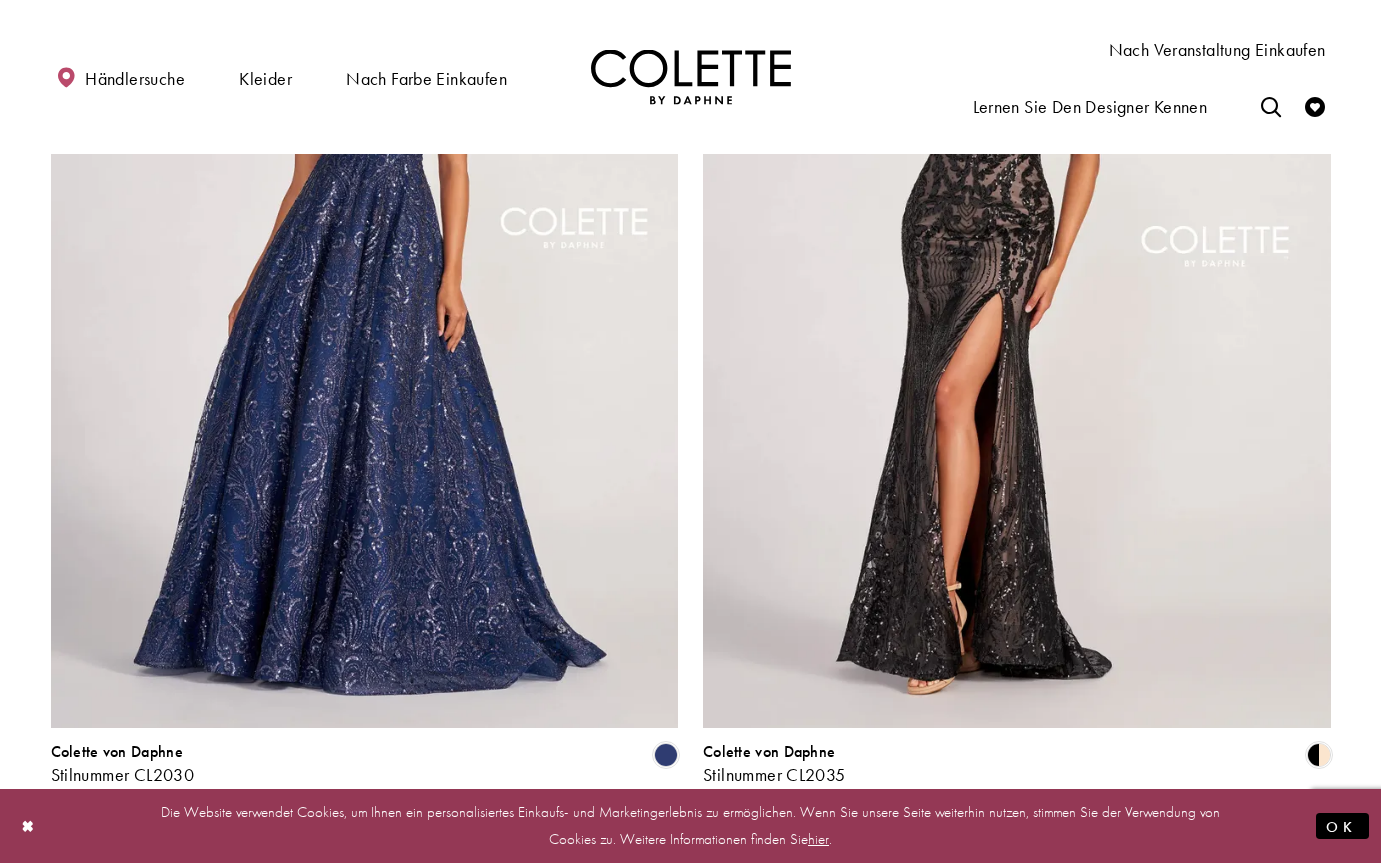 scroll, scrollTop: 3240, scrollLeft: 0, axis: vertical 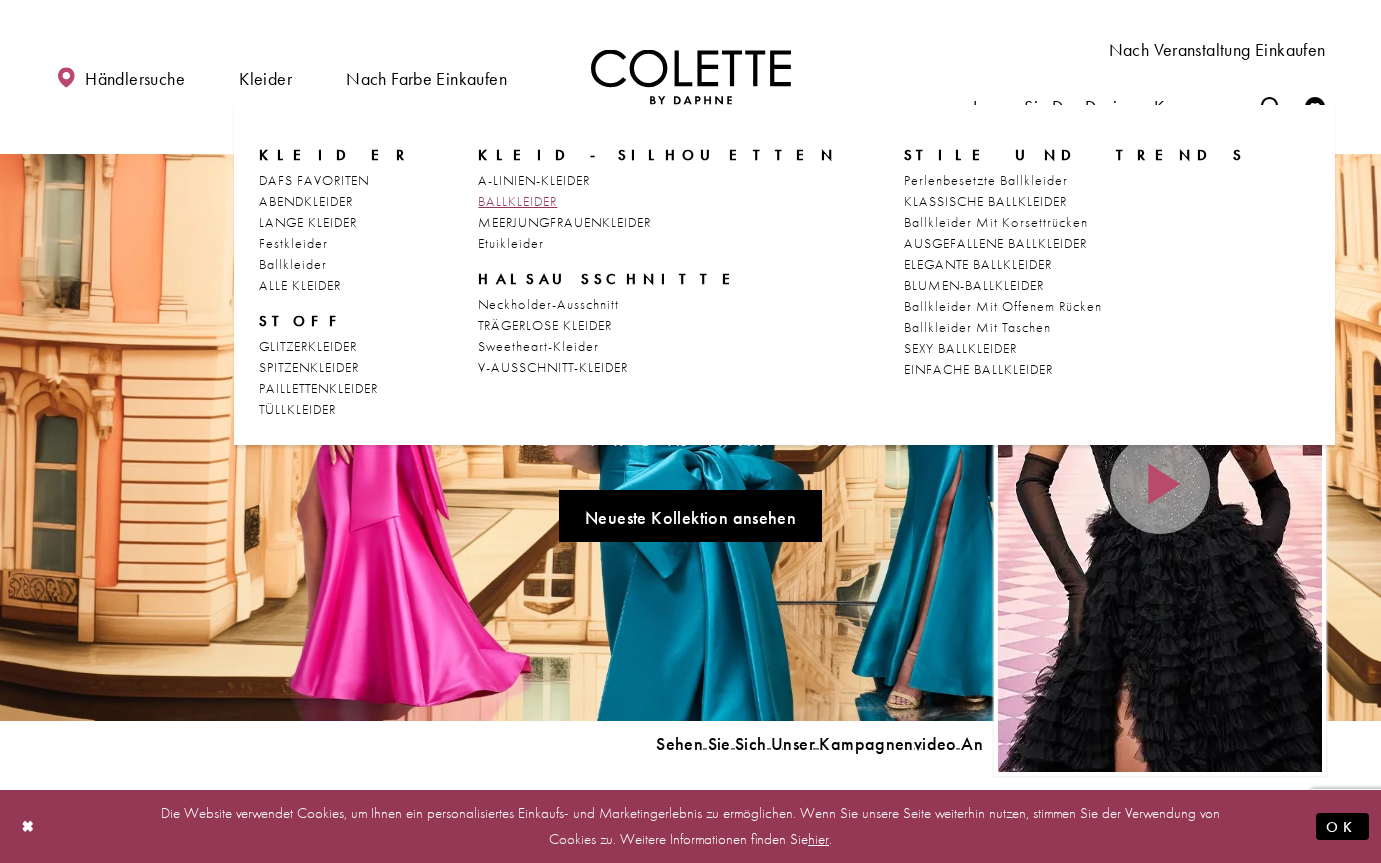 click on "BALLKLEIDER" at bounding box center (517, 201) 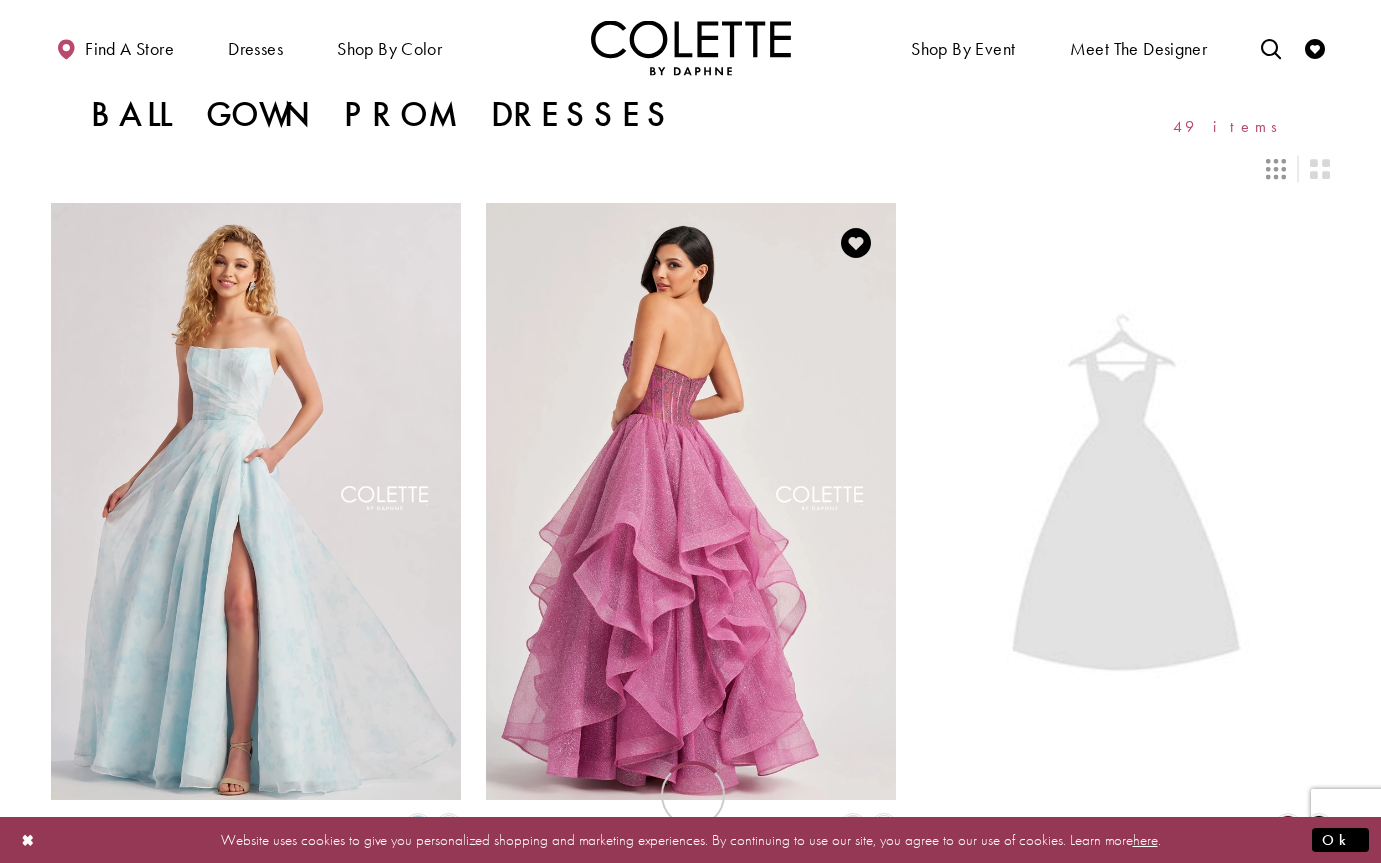 scroll, scrollTop: 0, scrollLeft: 0, axis: both 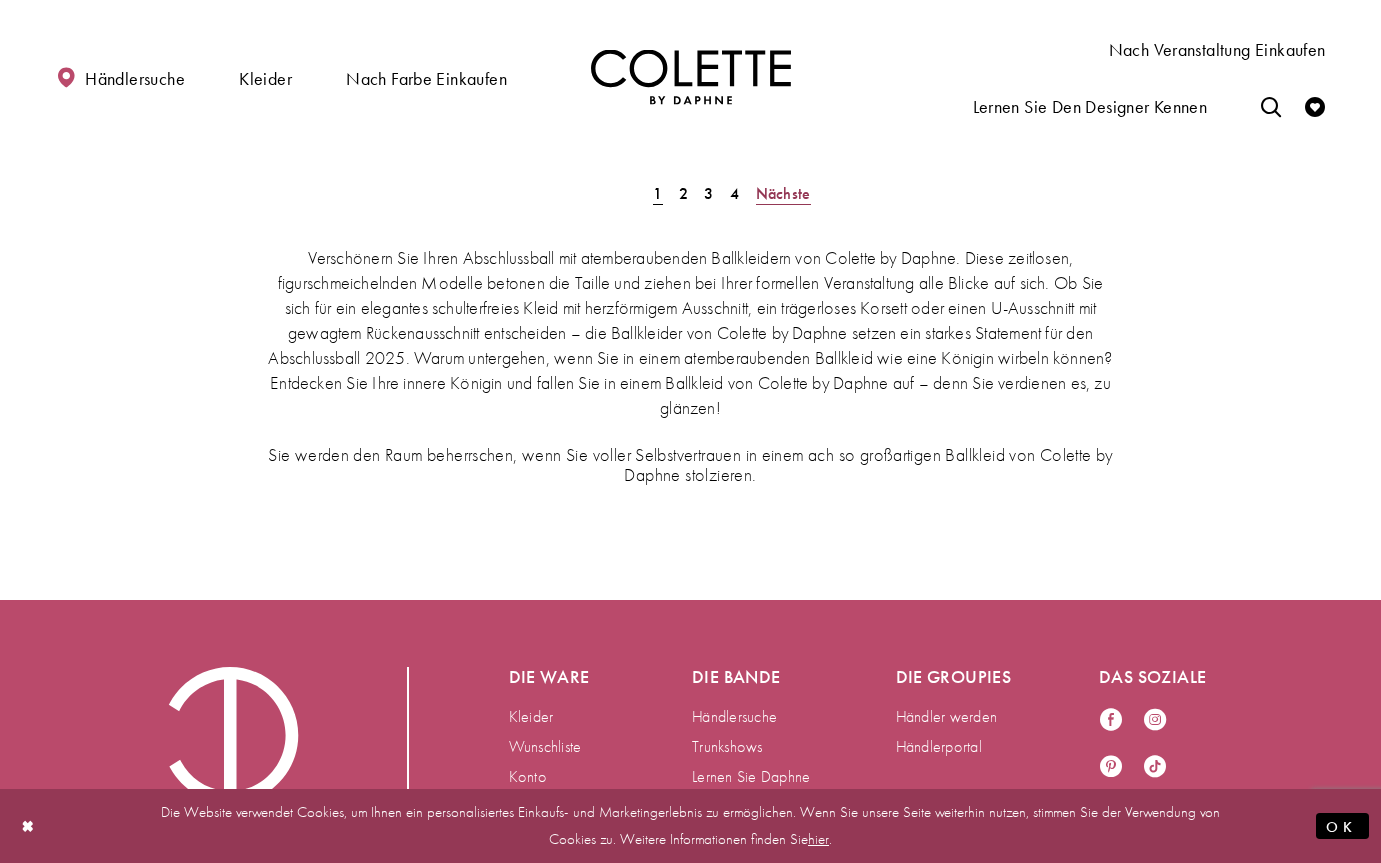 click on "Nächste" at bounding box center [783, 193] 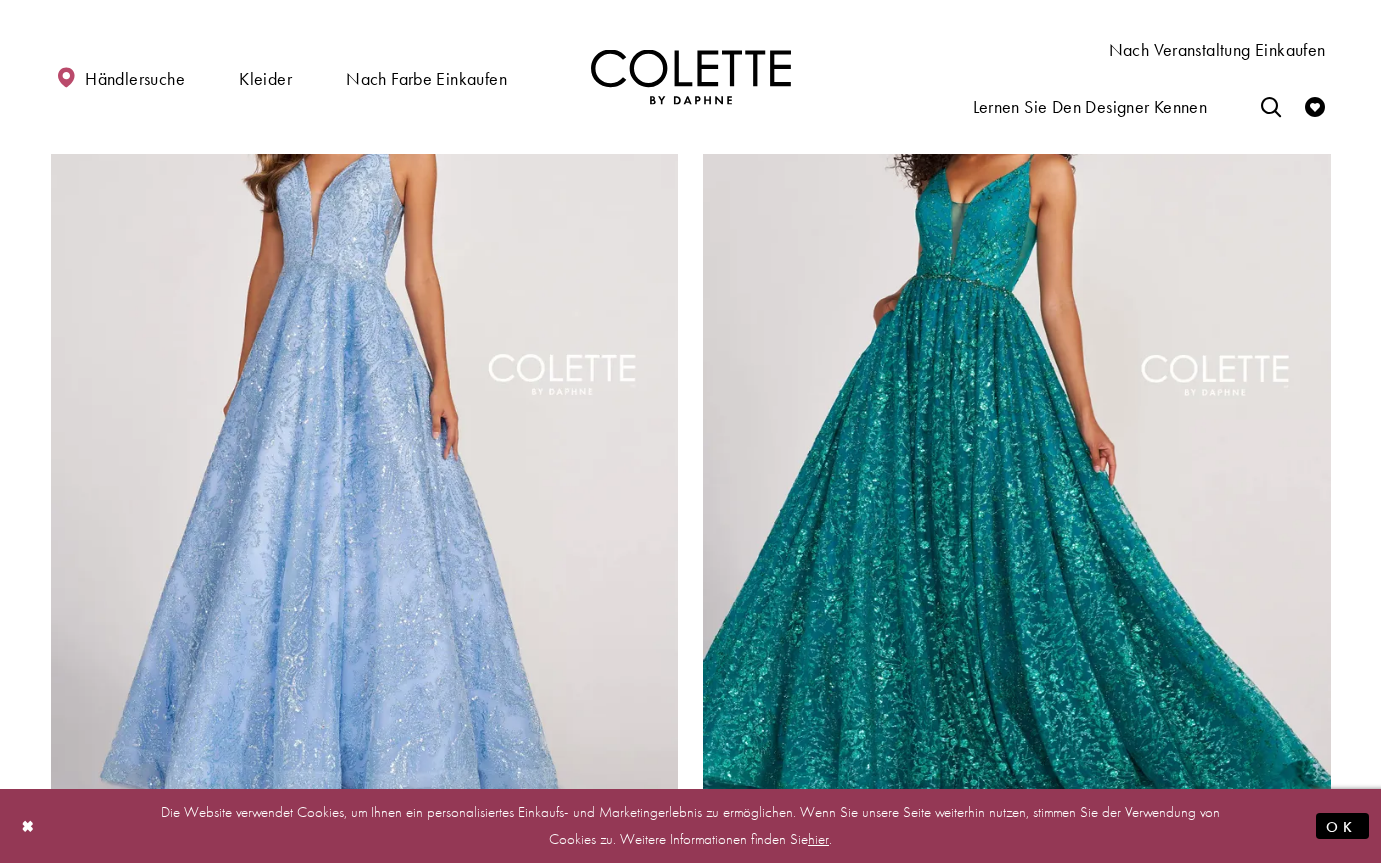scroll, scrollTop: 3105, scrollLeft: 0, axis: vertical 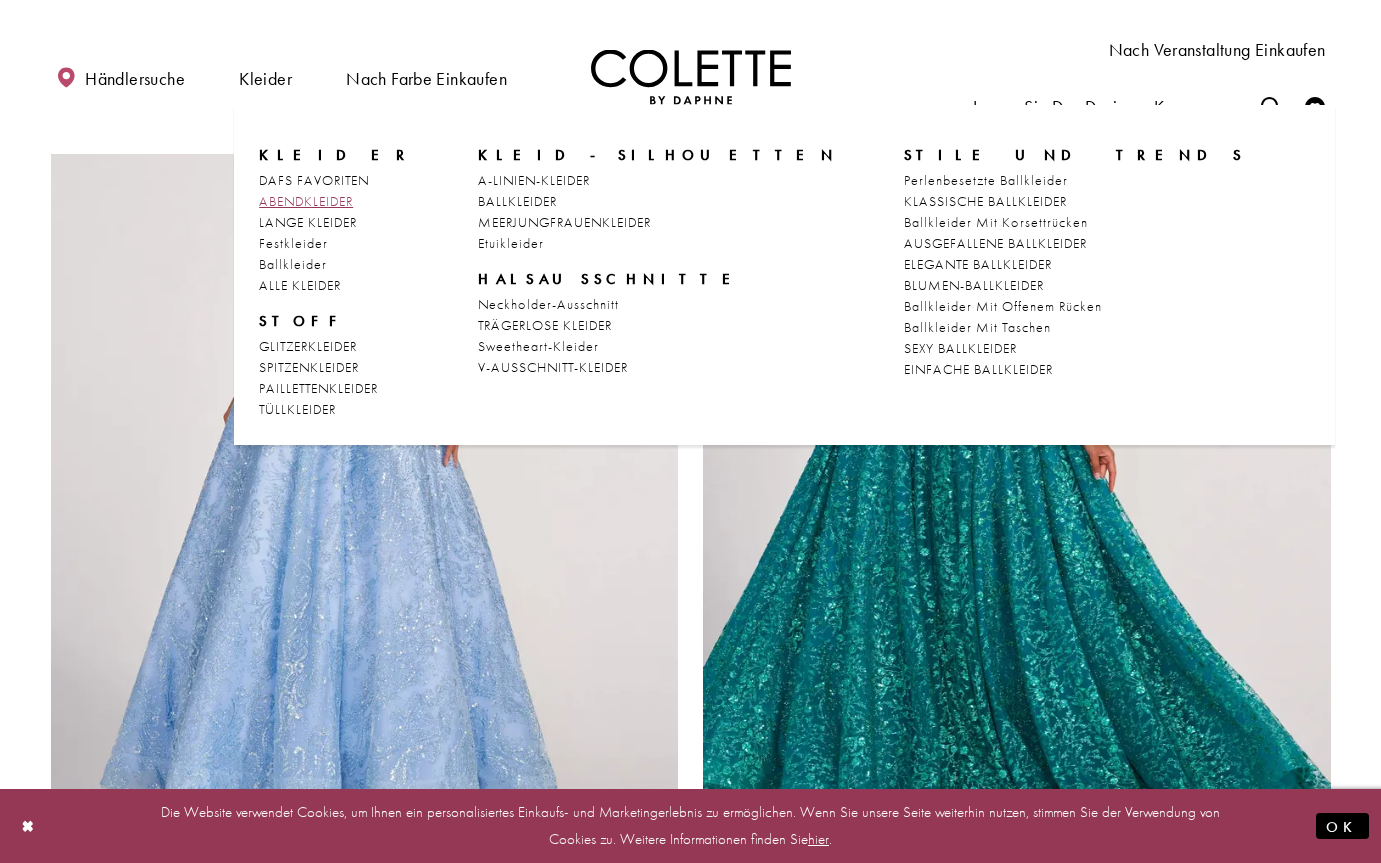 click on "ABENDKLEIDER" at bounding box center (306, 201) 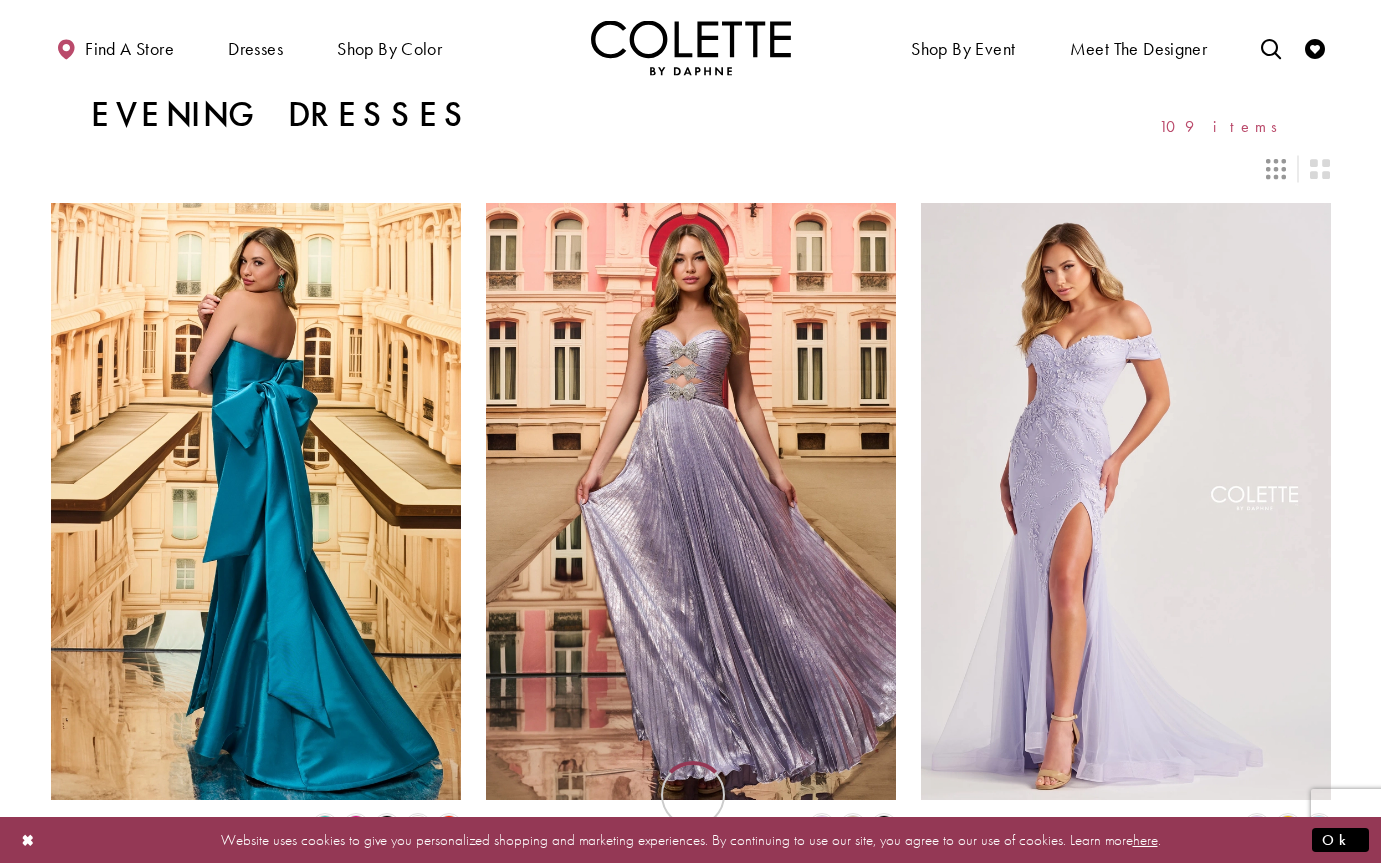 scroll, scrollTop: 0, scrollLeft: 0, axis: both 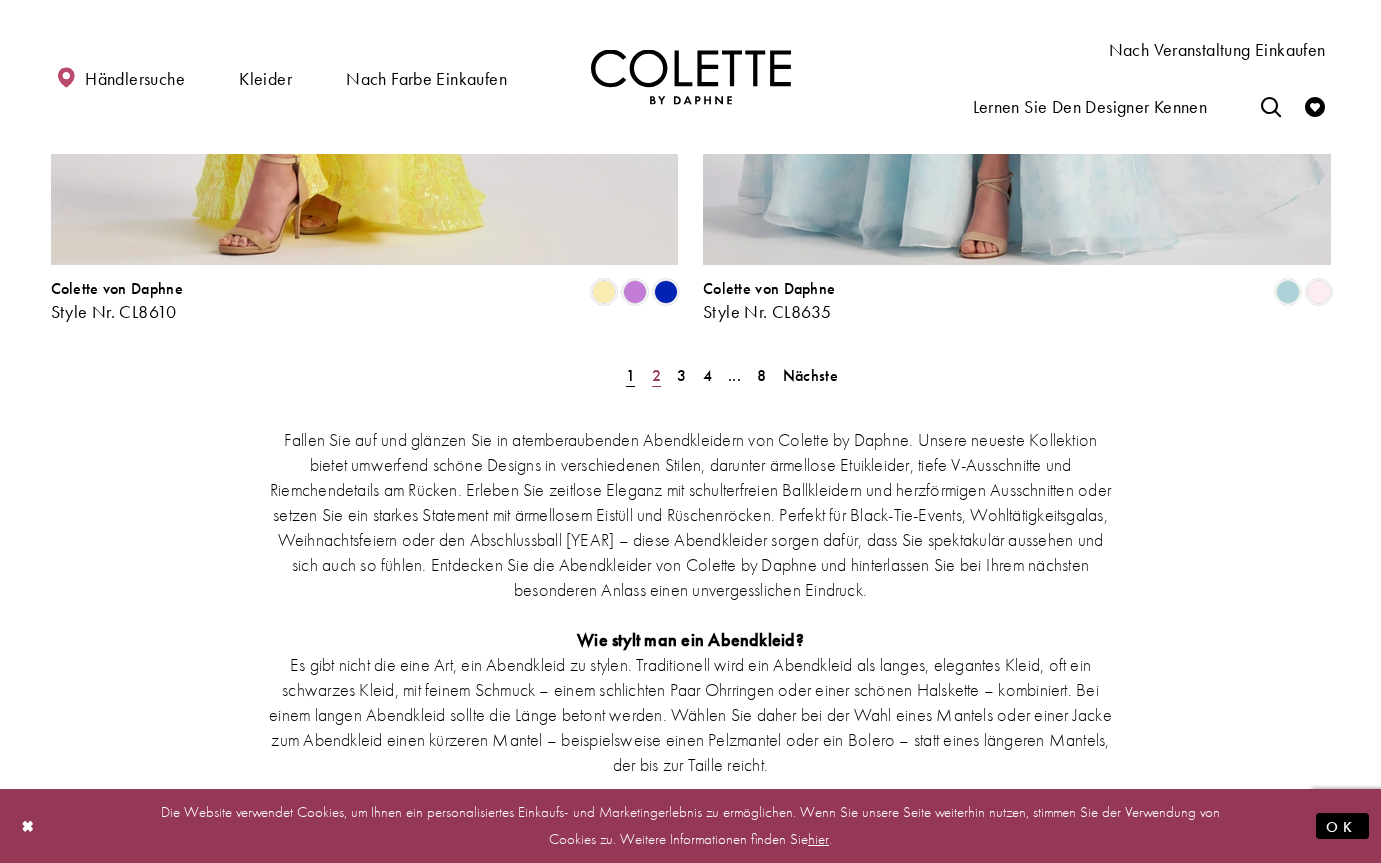 click on "2" at bounding box center [656, 375] 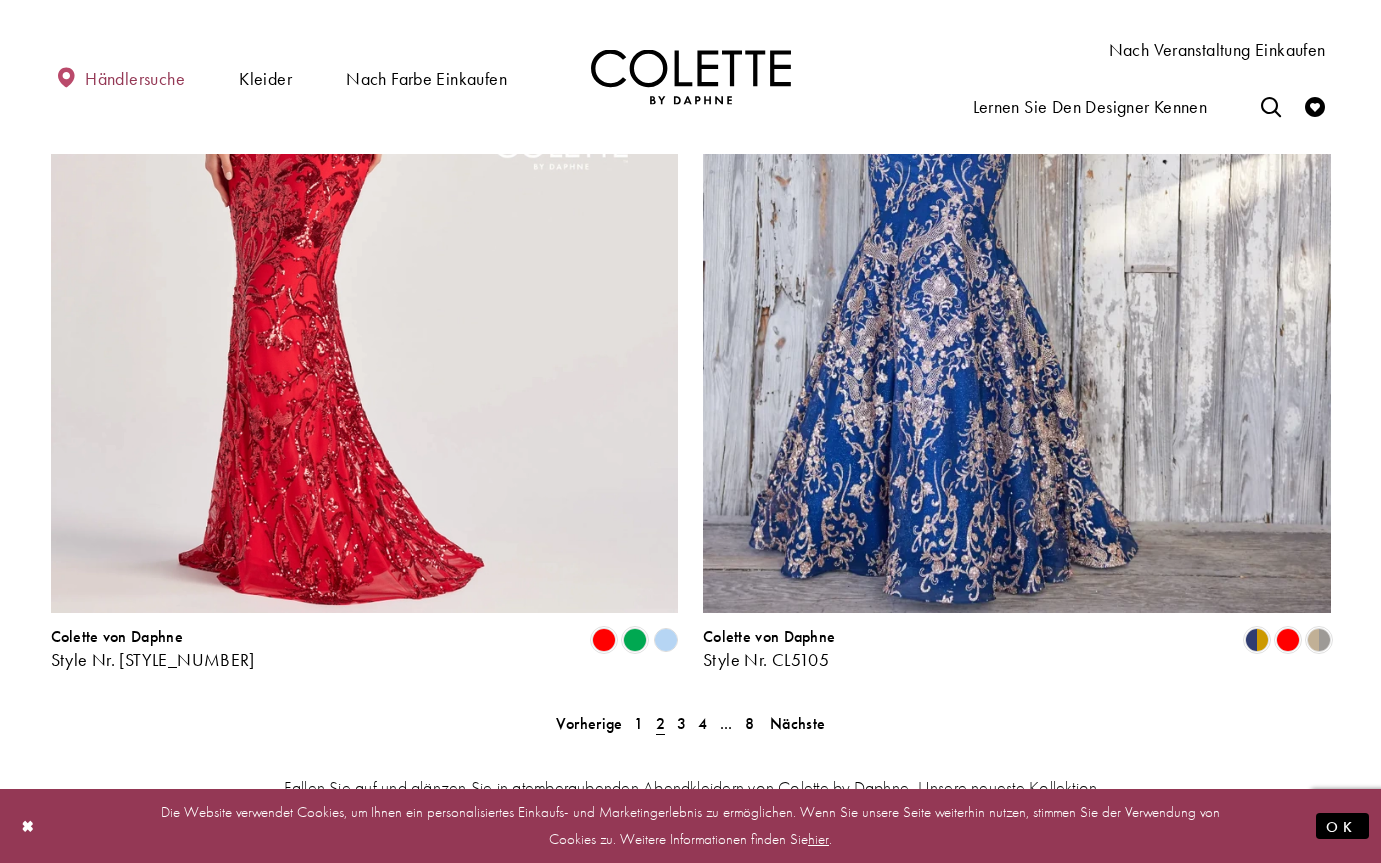 scroll, scrollTop: 3458, scrollLeft: 0, axis: vertical 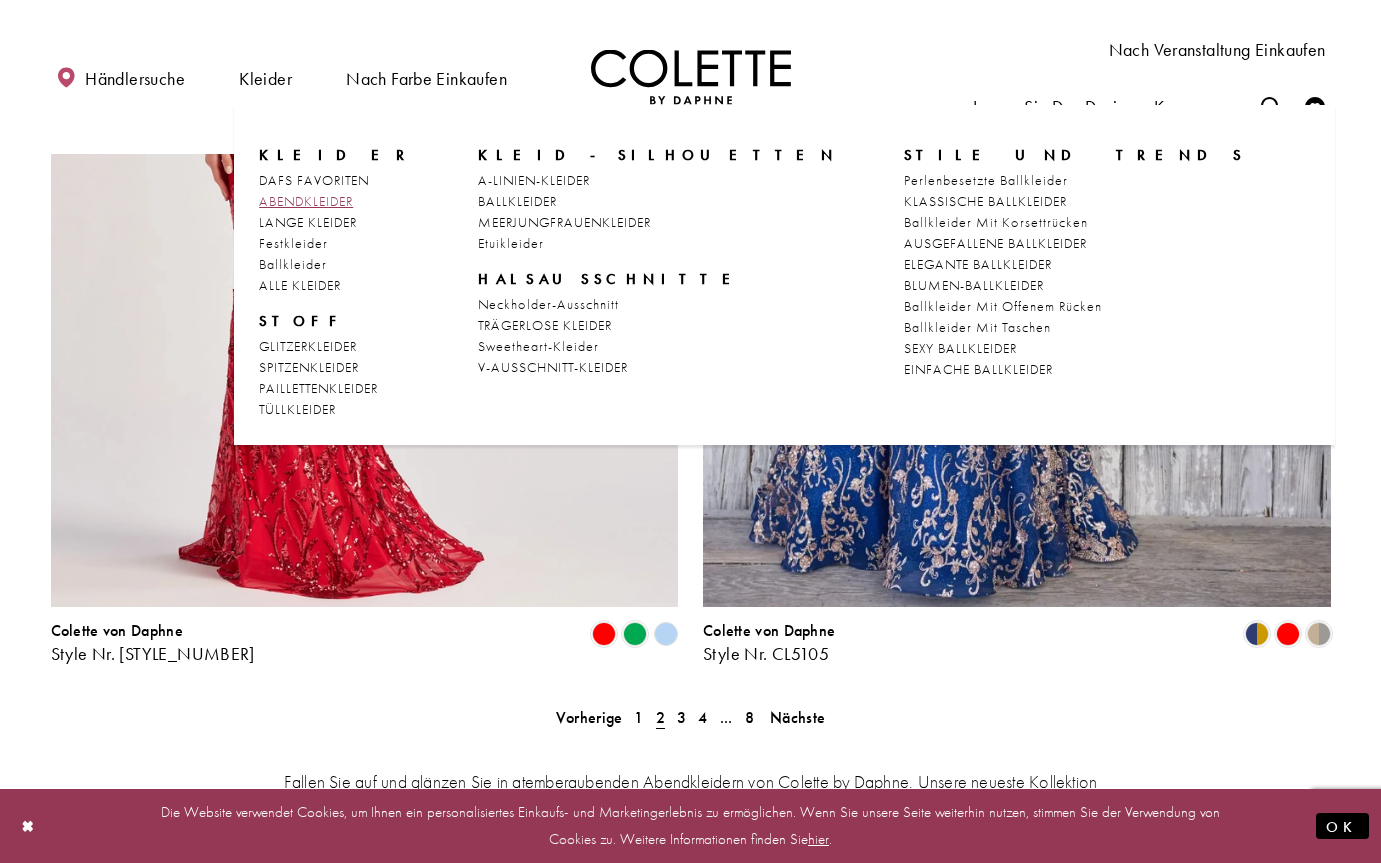 click on "ABENDKLEIDER" at bounding box center (306, 201) 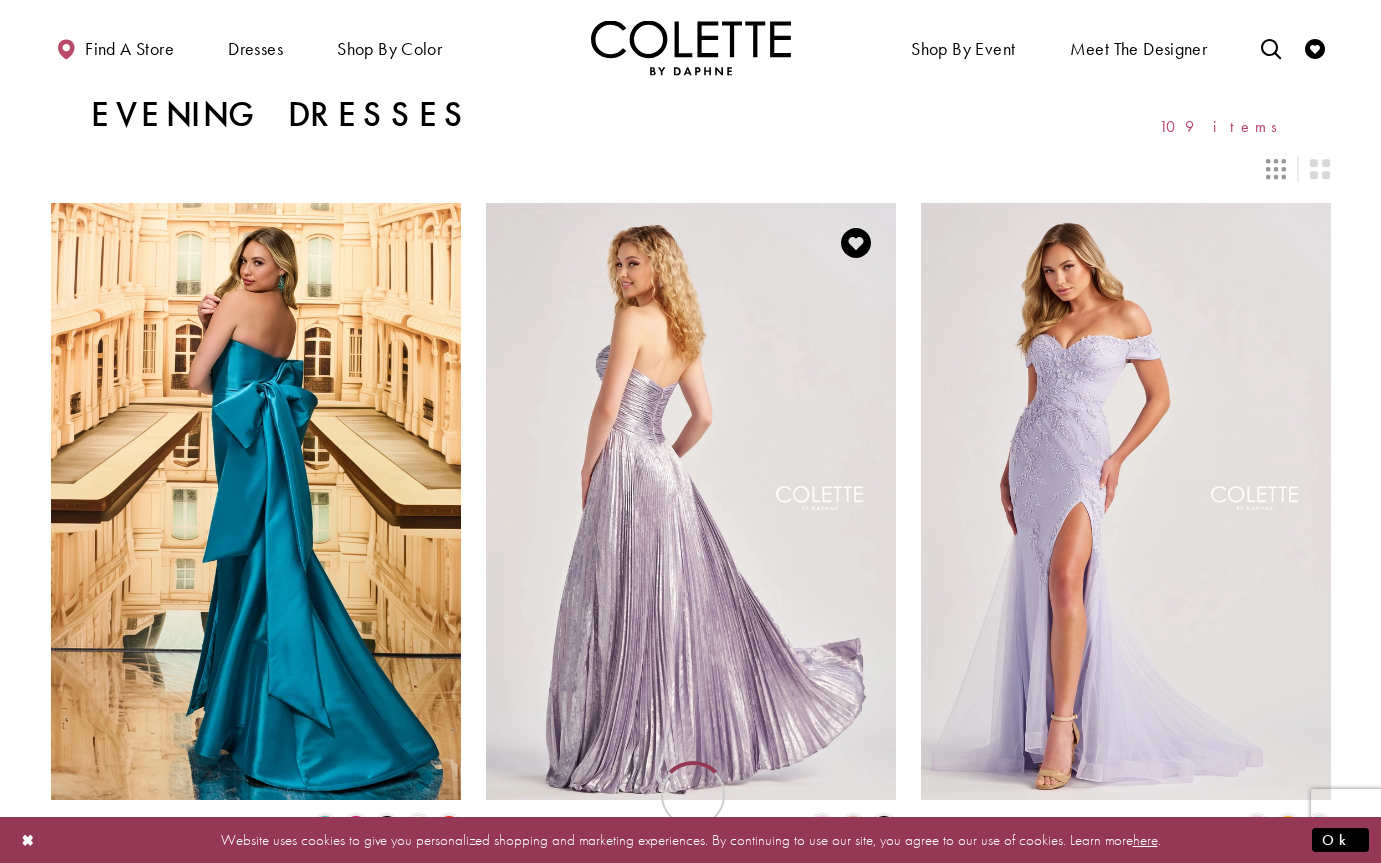 scroll, scrollTop: 0, scrollLeft: 0, axis: both 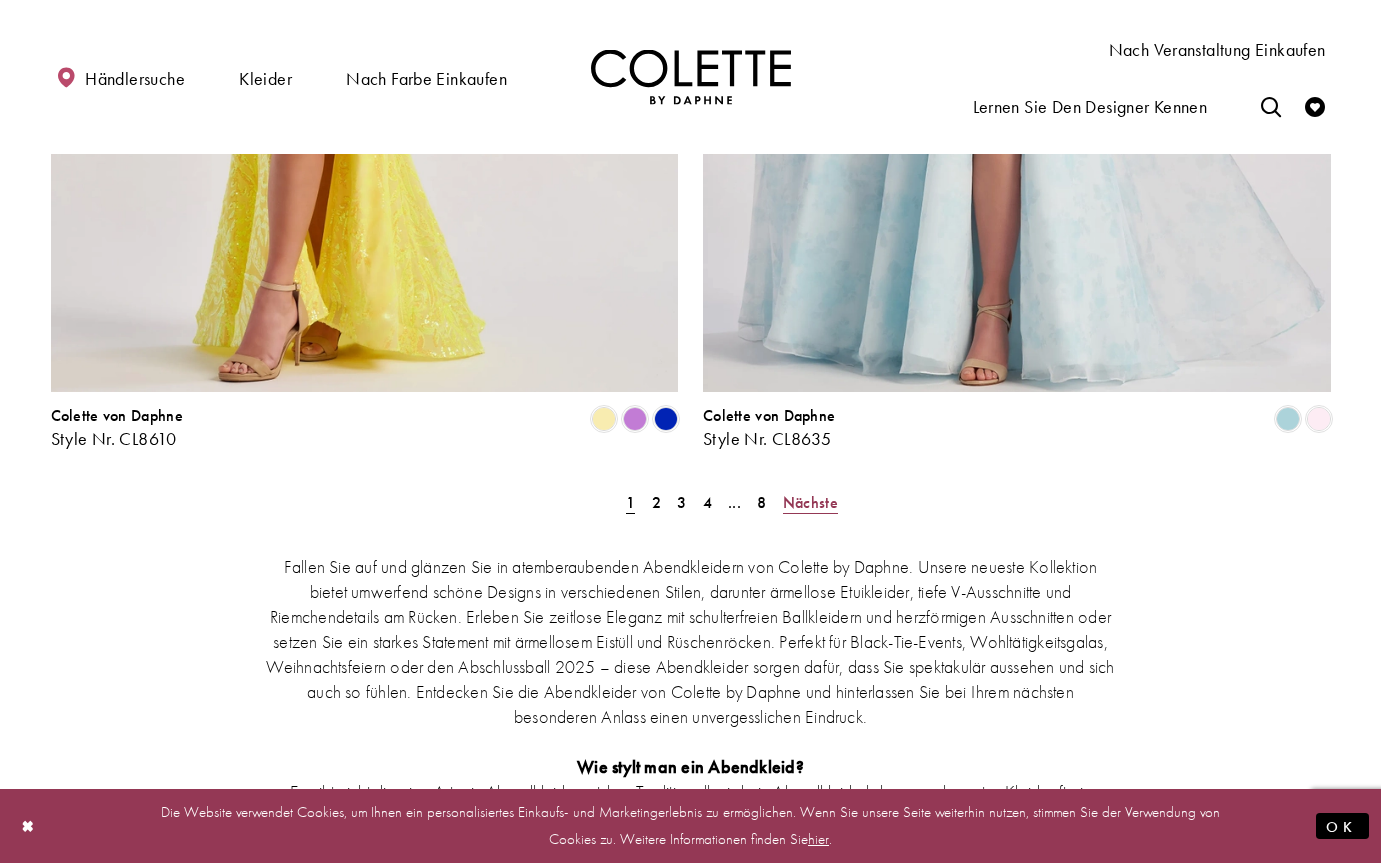 click on "Nächste" at bounding box center (810, 502) 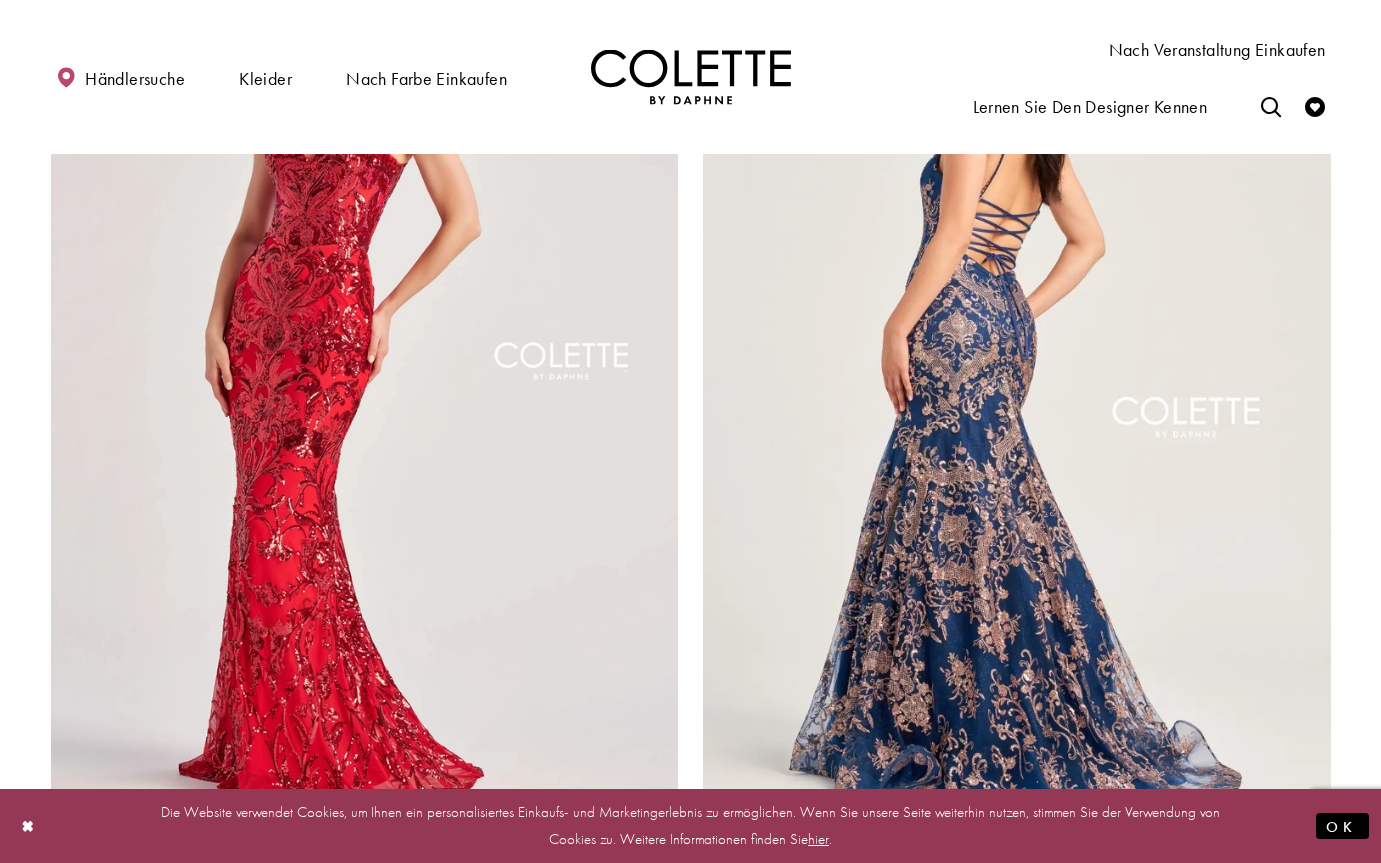 scroll, scrollTop: 3351, scrollLeft: 0, axis: vertical 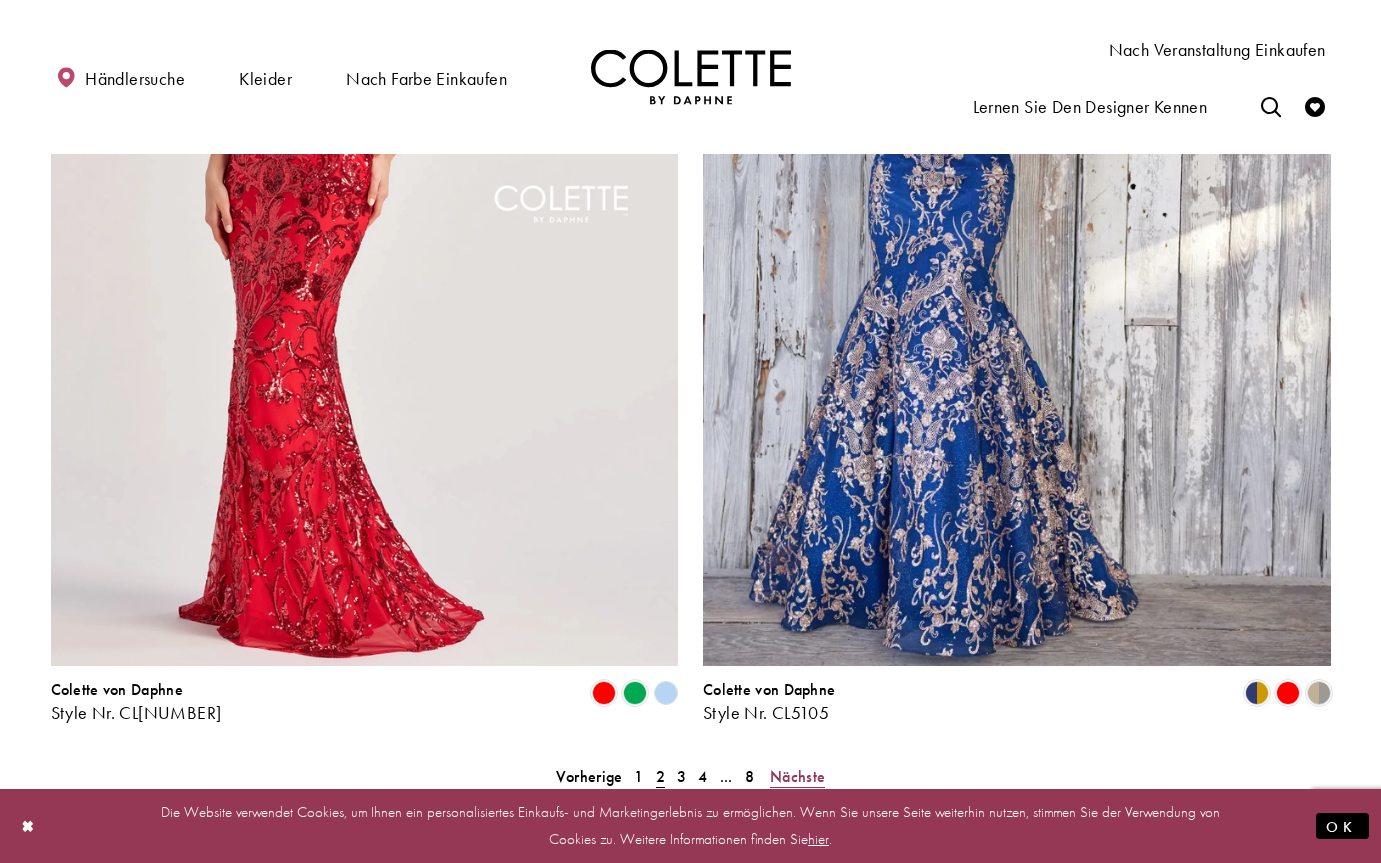 click on "Nächste" at bounding box center [797, 776] 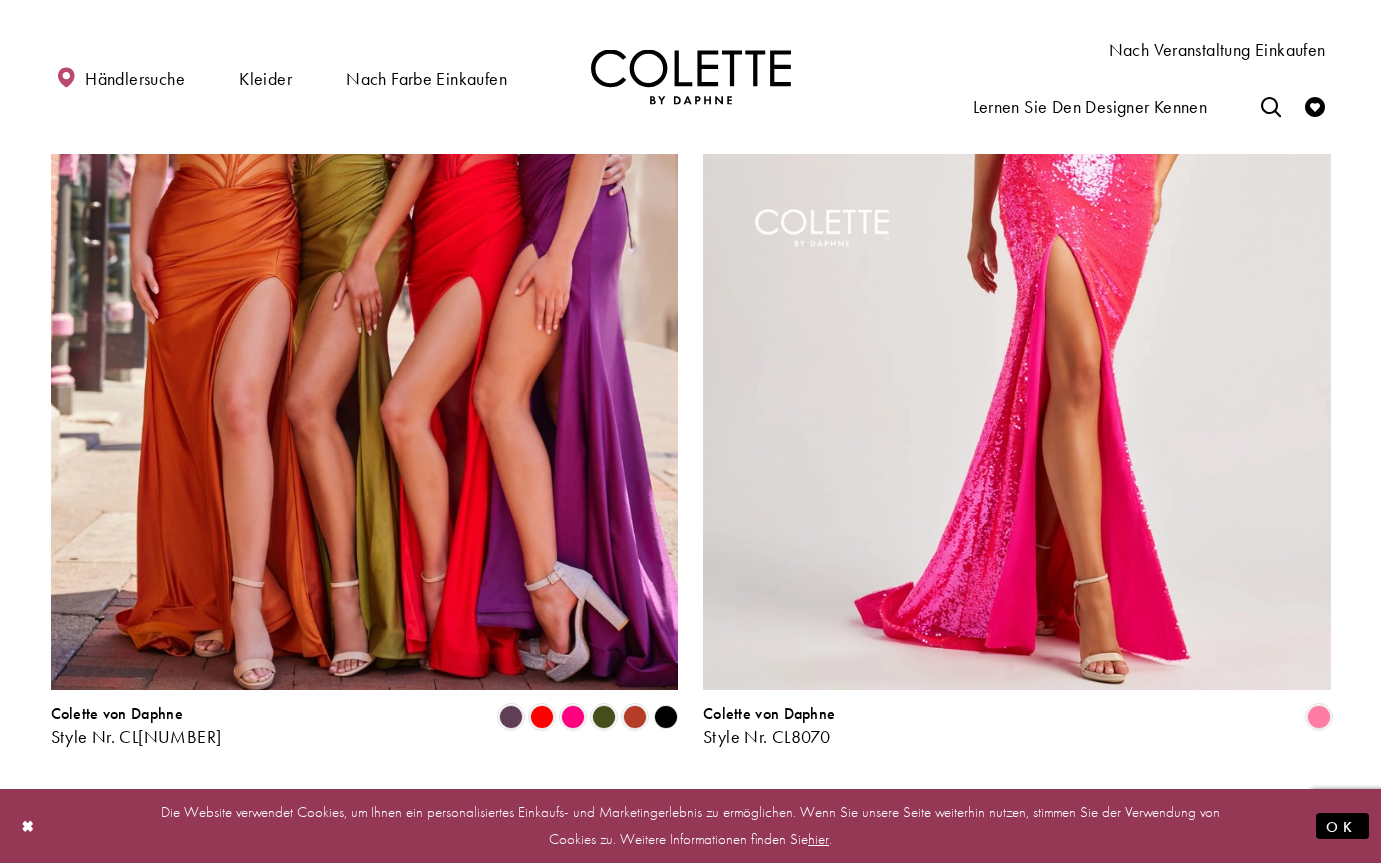 scroll, scrollTop: 3342, scrollLeft: 0, axis: vertical 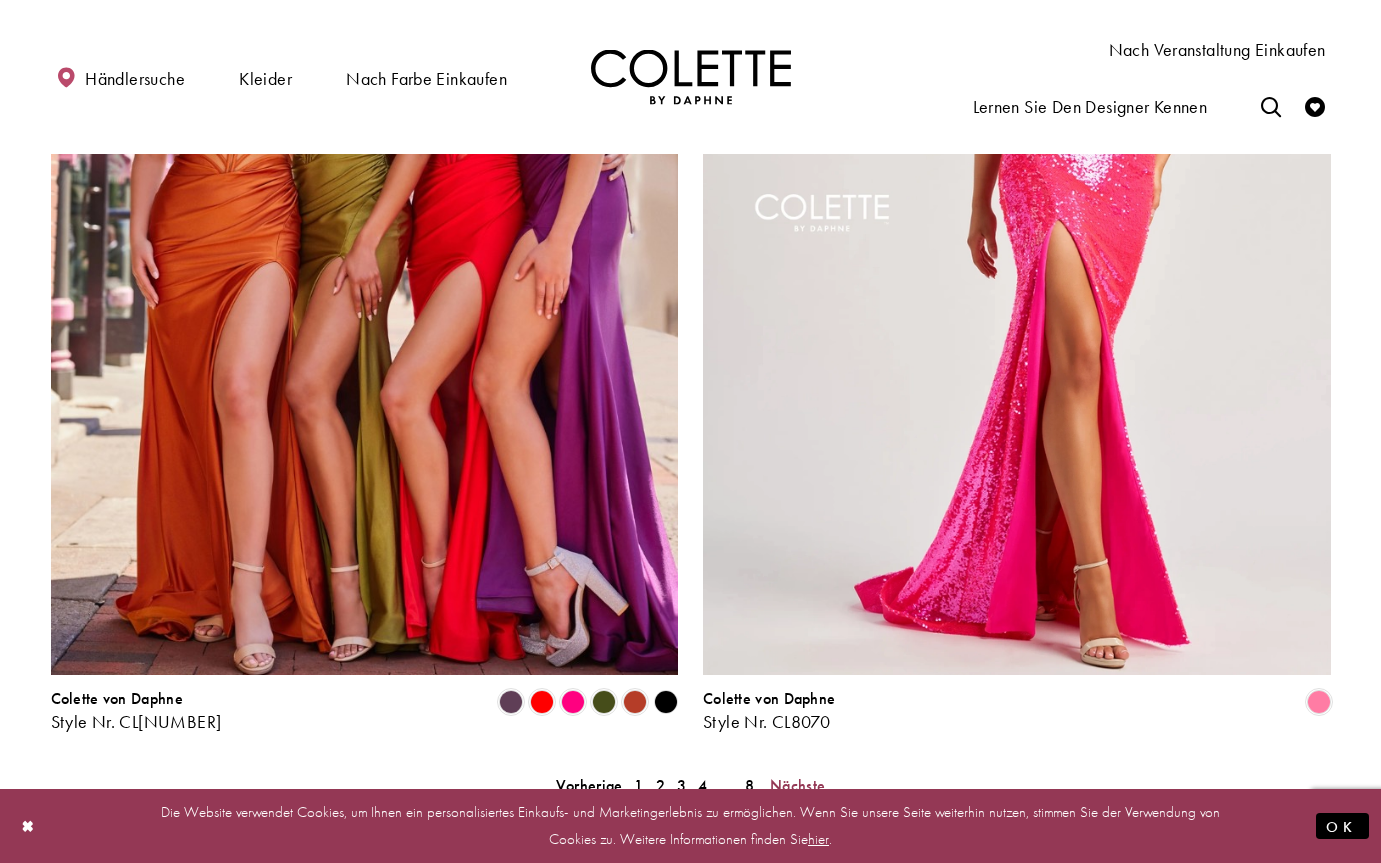 click on "Nächste" at bounding box center [797, 785] 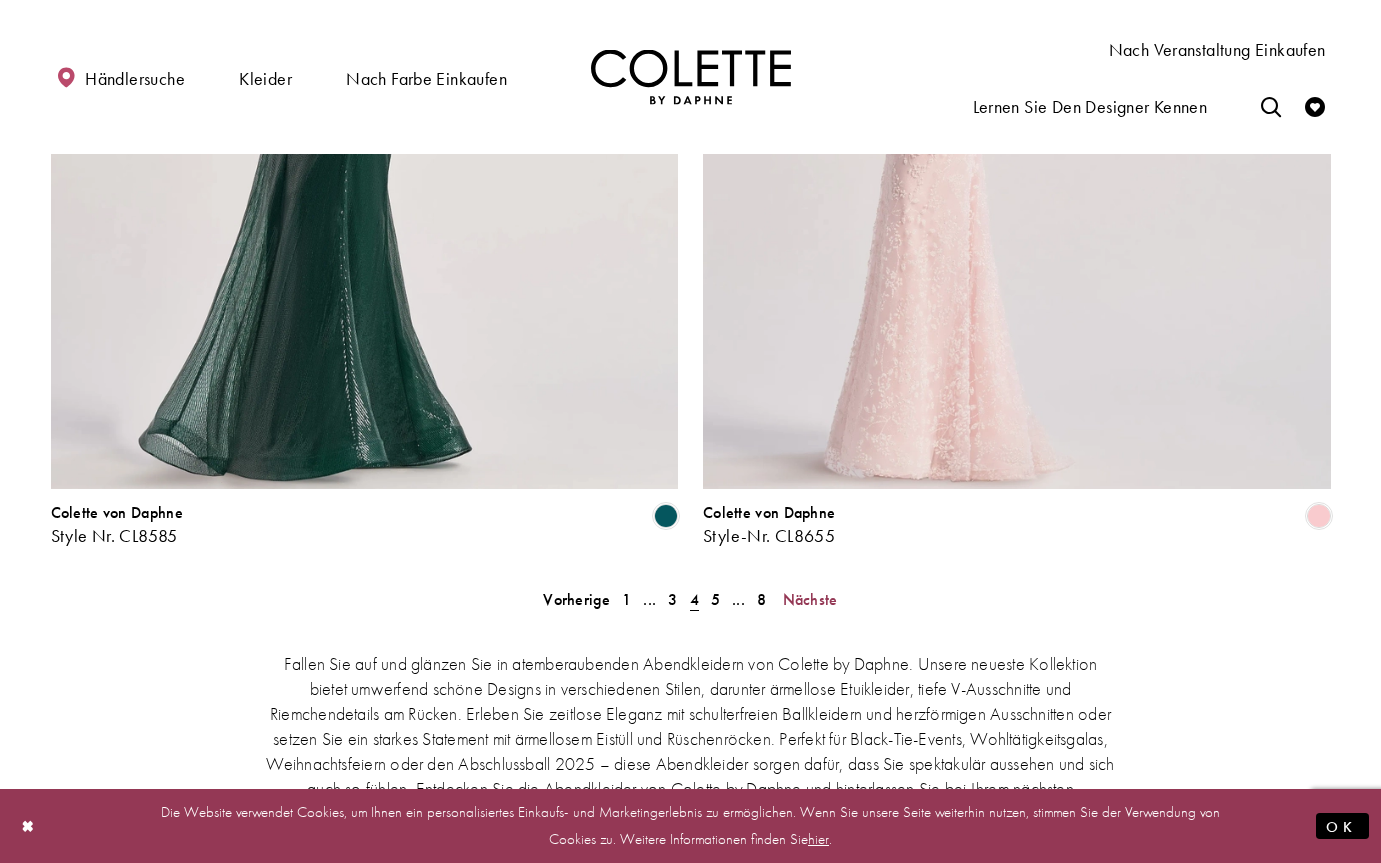 scroll, scrollTop: 3574, scrollLeft: 0, axis: vertical 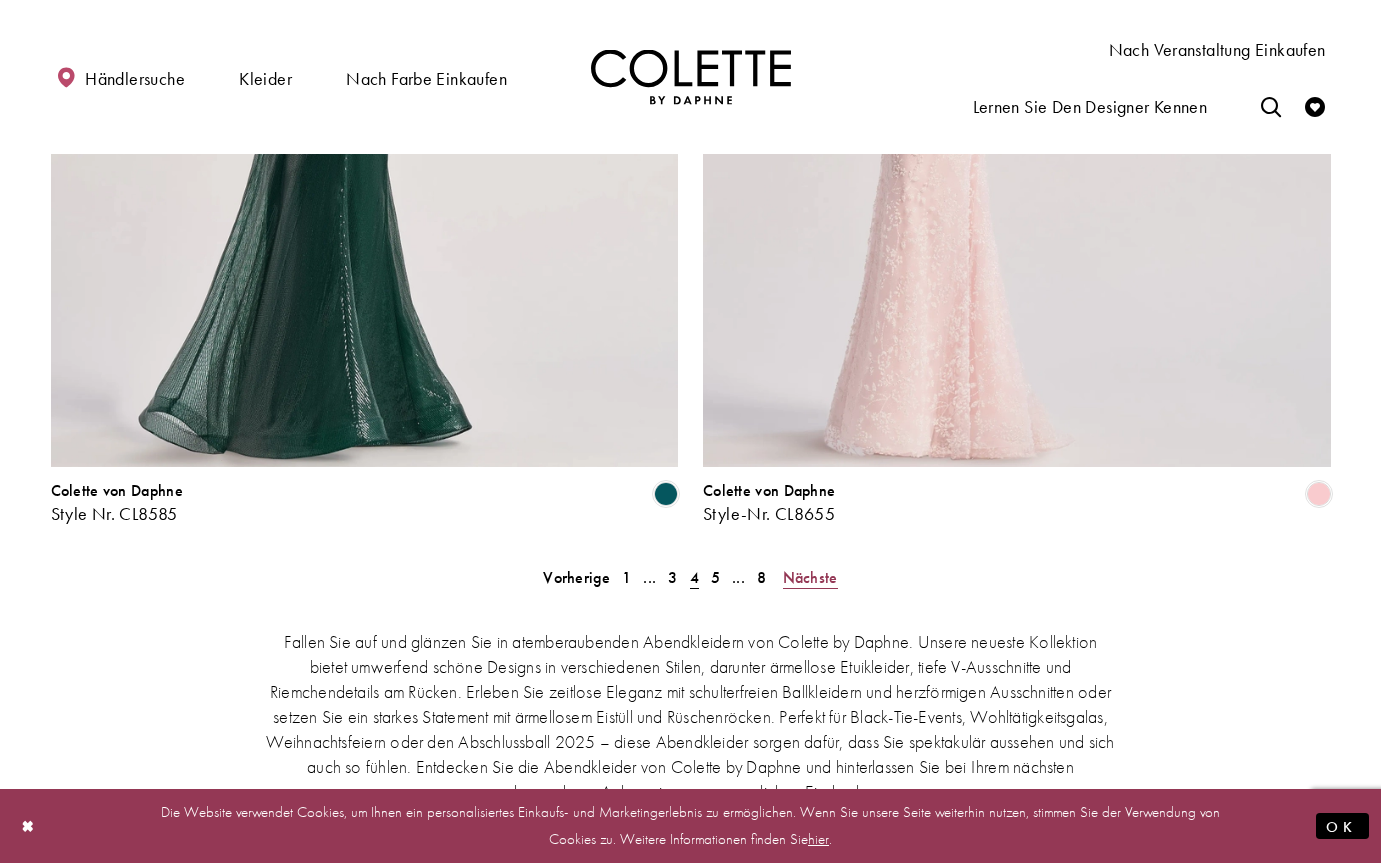 drag, startPoint x: 818, startPoint y: 494, endPoint x: 841, endPoint y: 501, distance: 24.04163 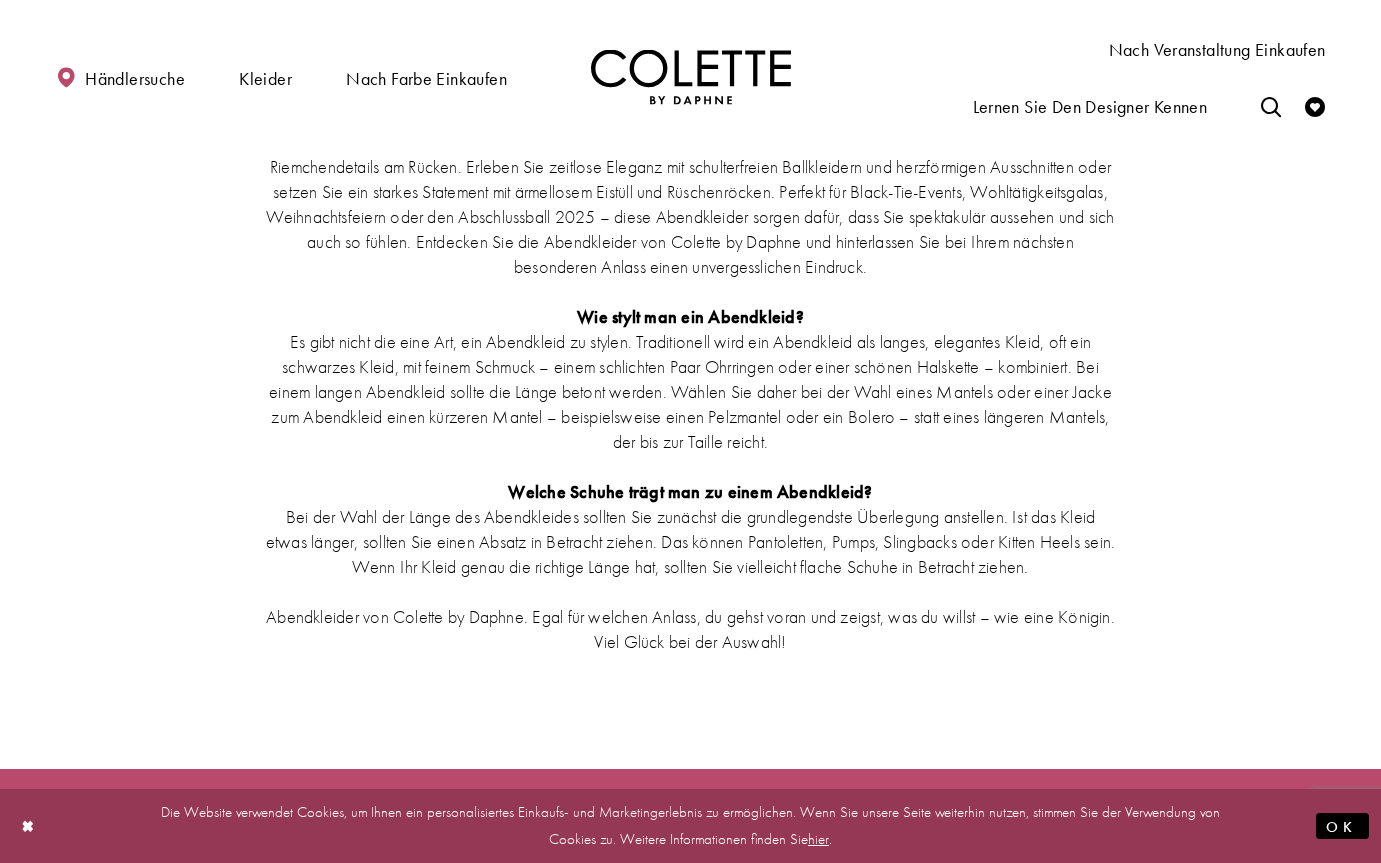 scroll, scrollTop: 4087, scrollLeft: 0, axis: vertical 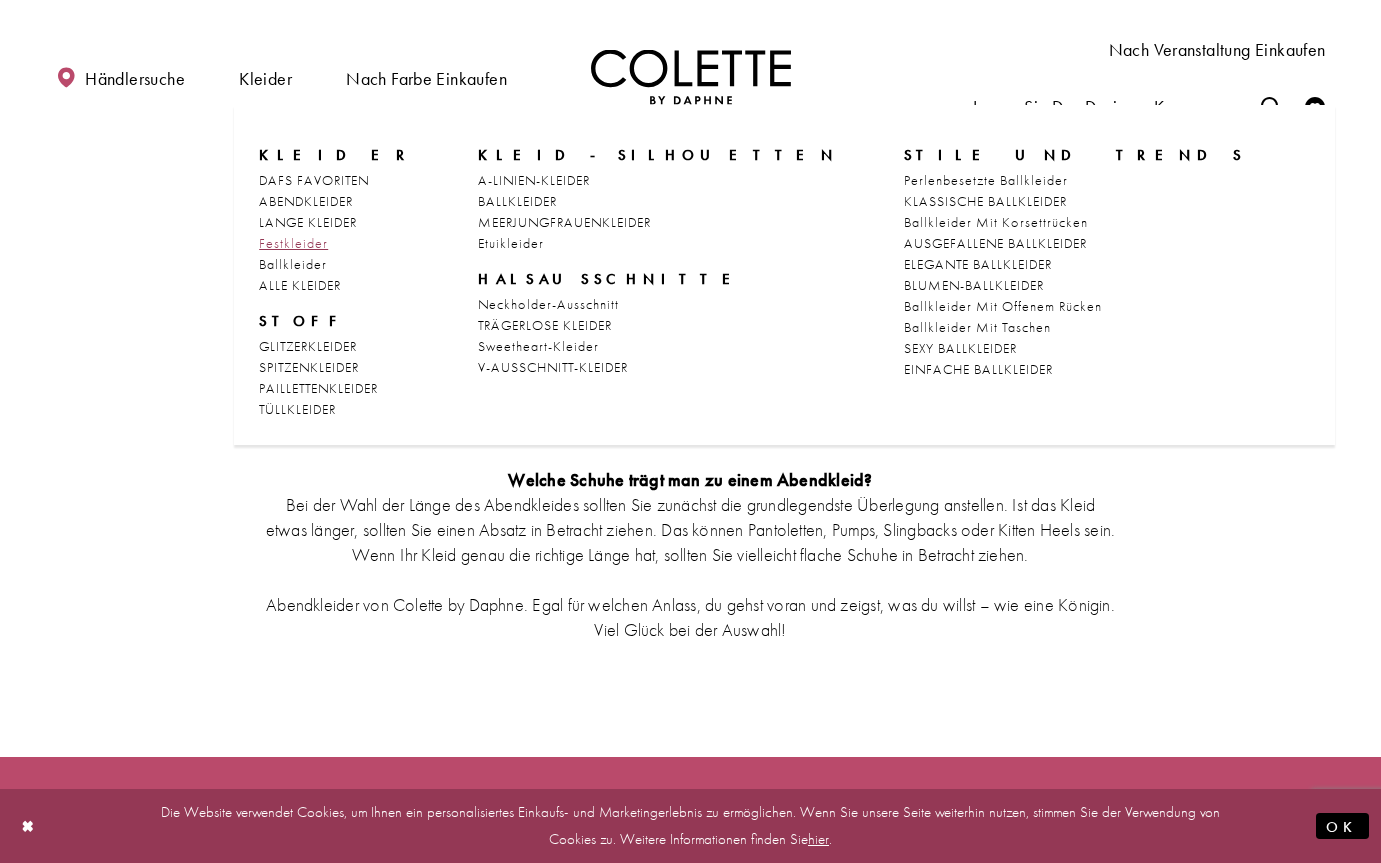 click on "Festkleider" at bounding box center [293, 243] 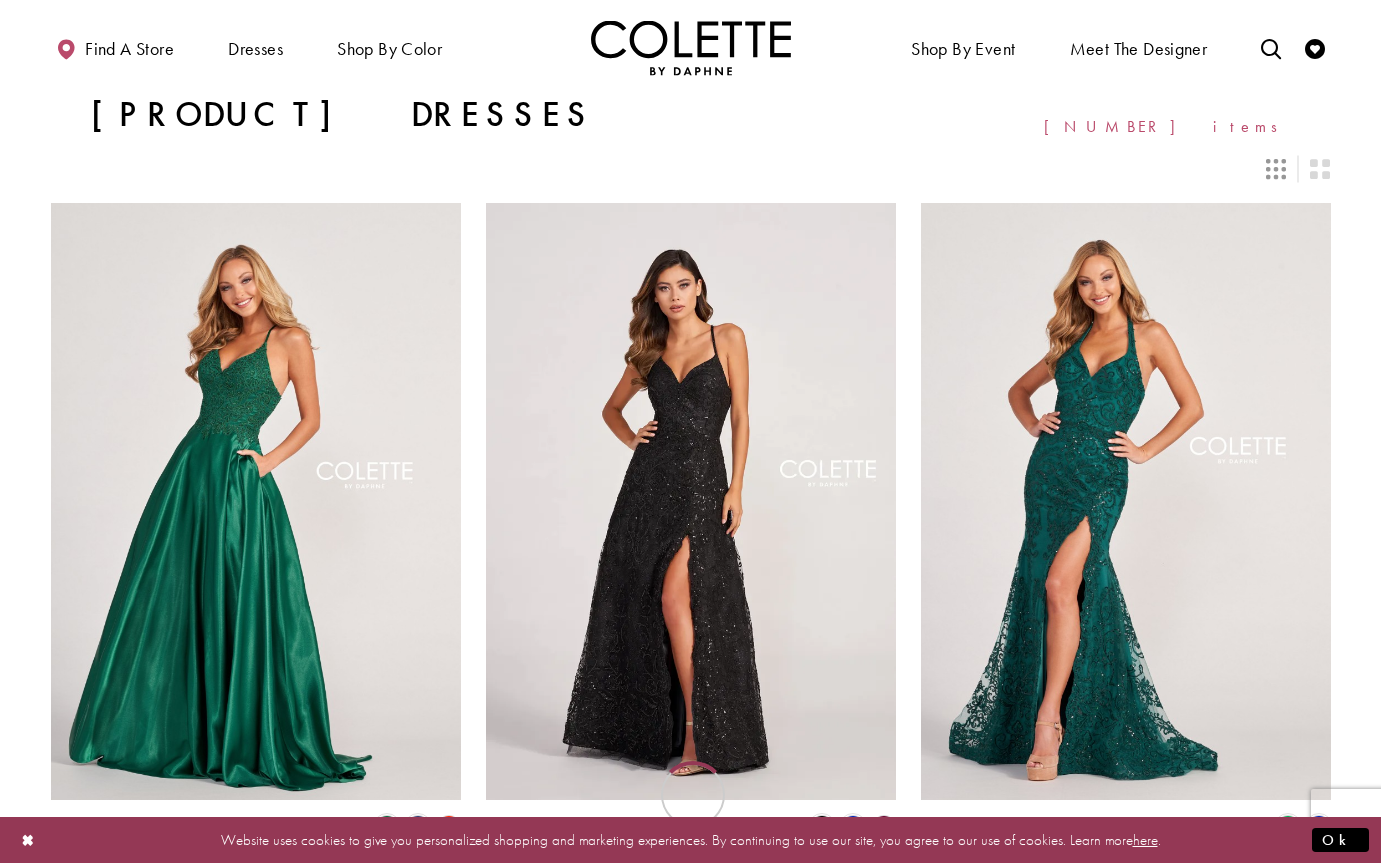 scroll, scrollTop: 0, scrollLeft: 0, axis: both 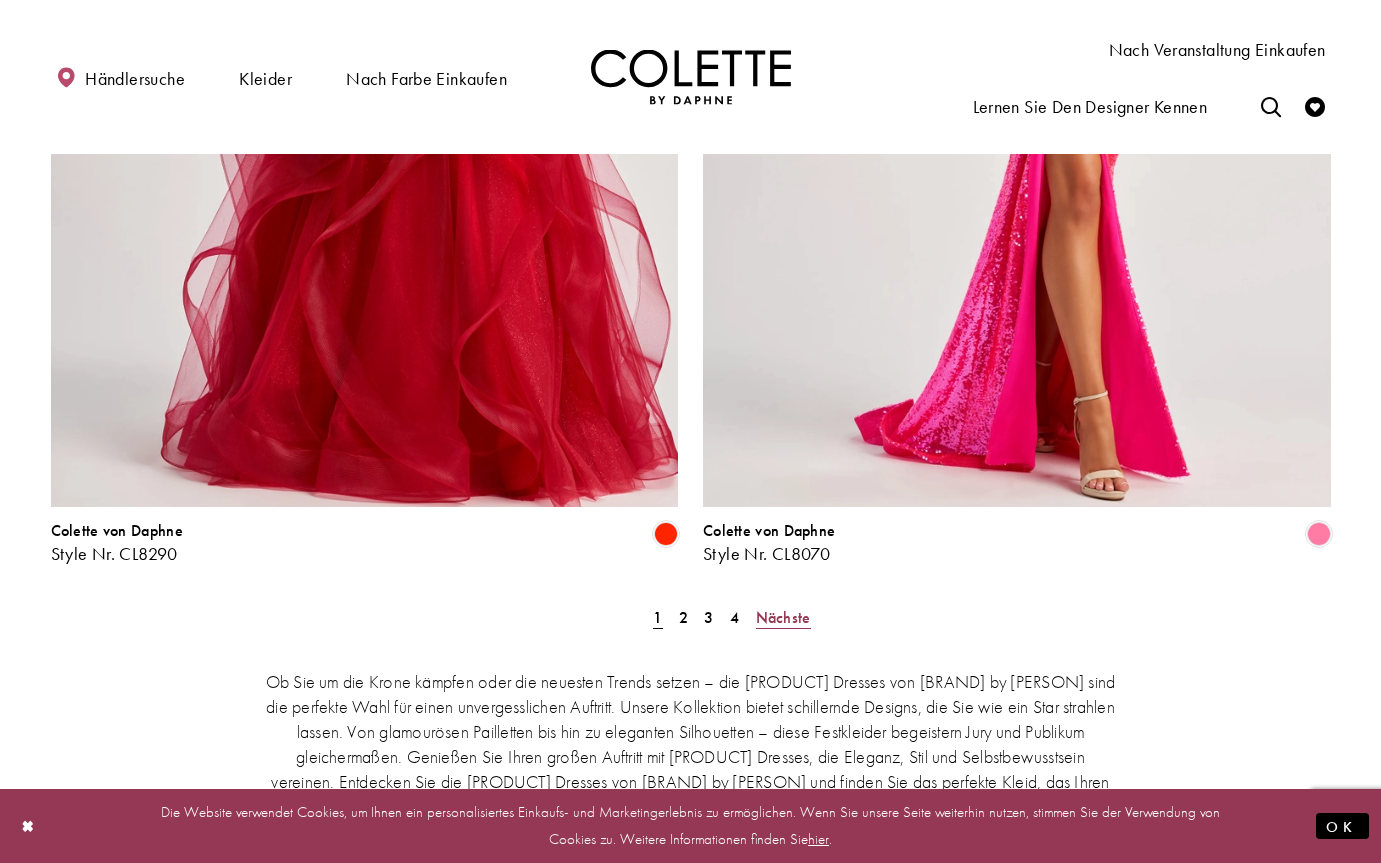click on "Nächste" at bounding box center (783, 617) 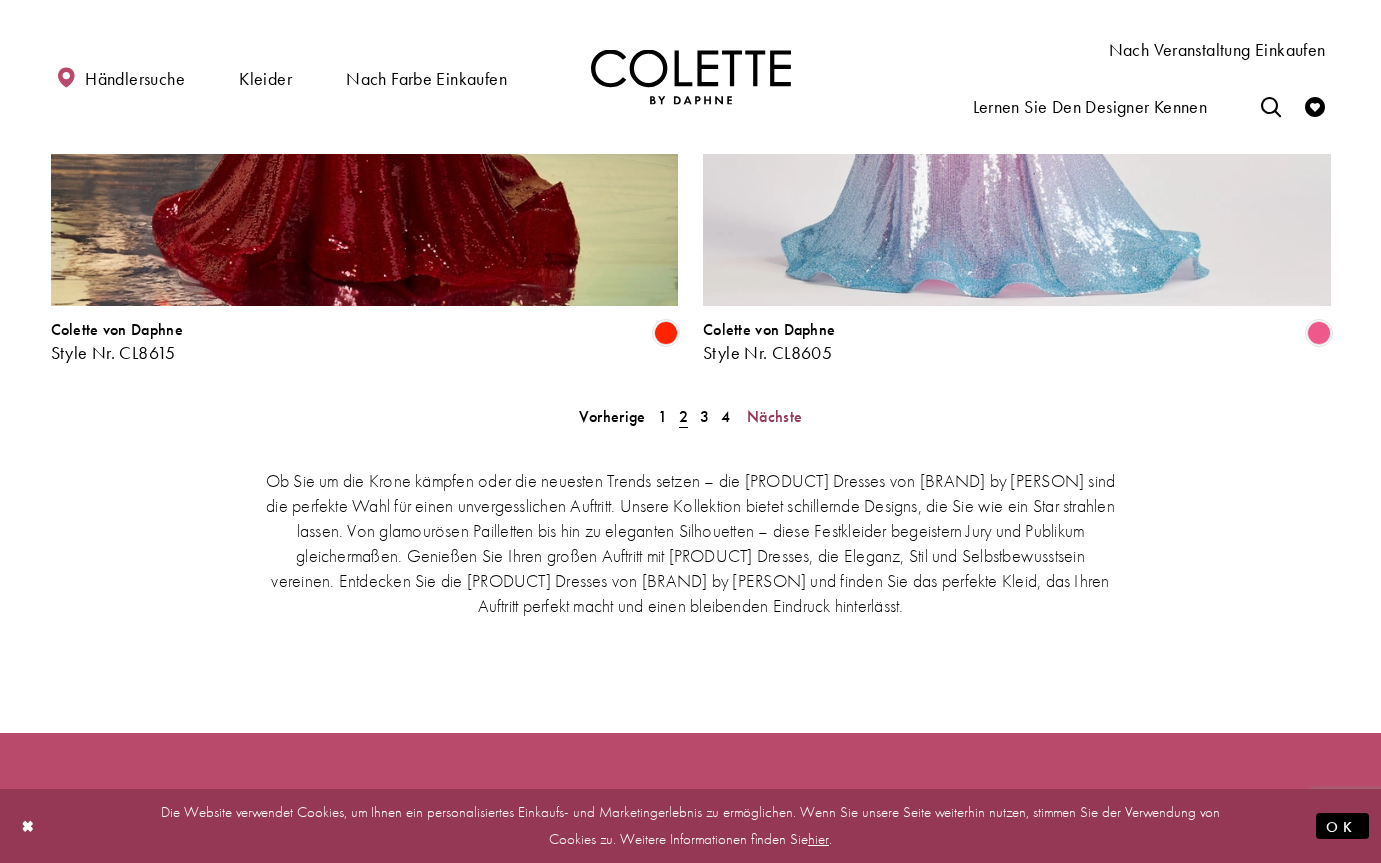 scroll, scrollTop: 3753, scrollLeft: 0, axis: vertical 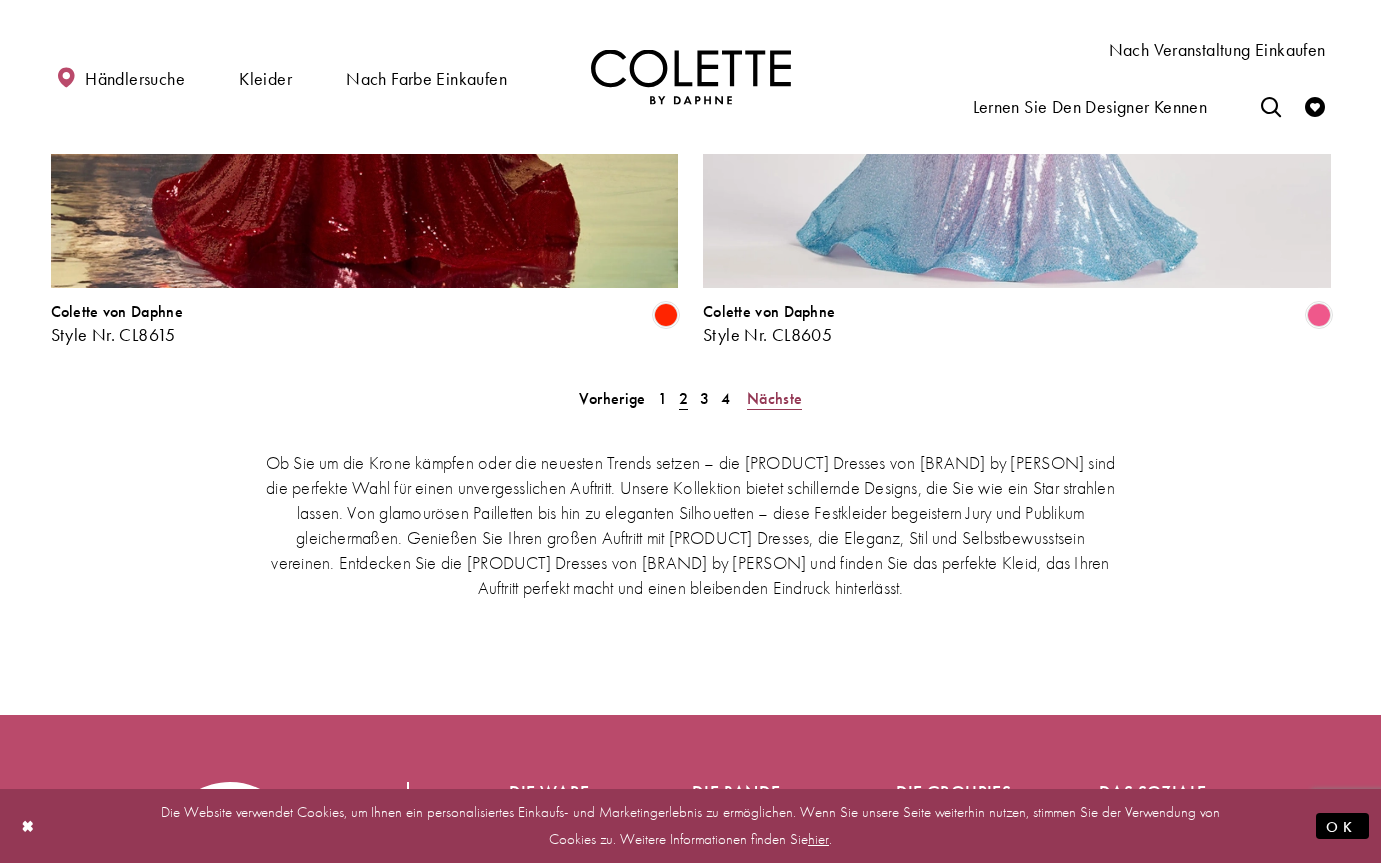 click on "Nächste" at bounding box center (774, 398) 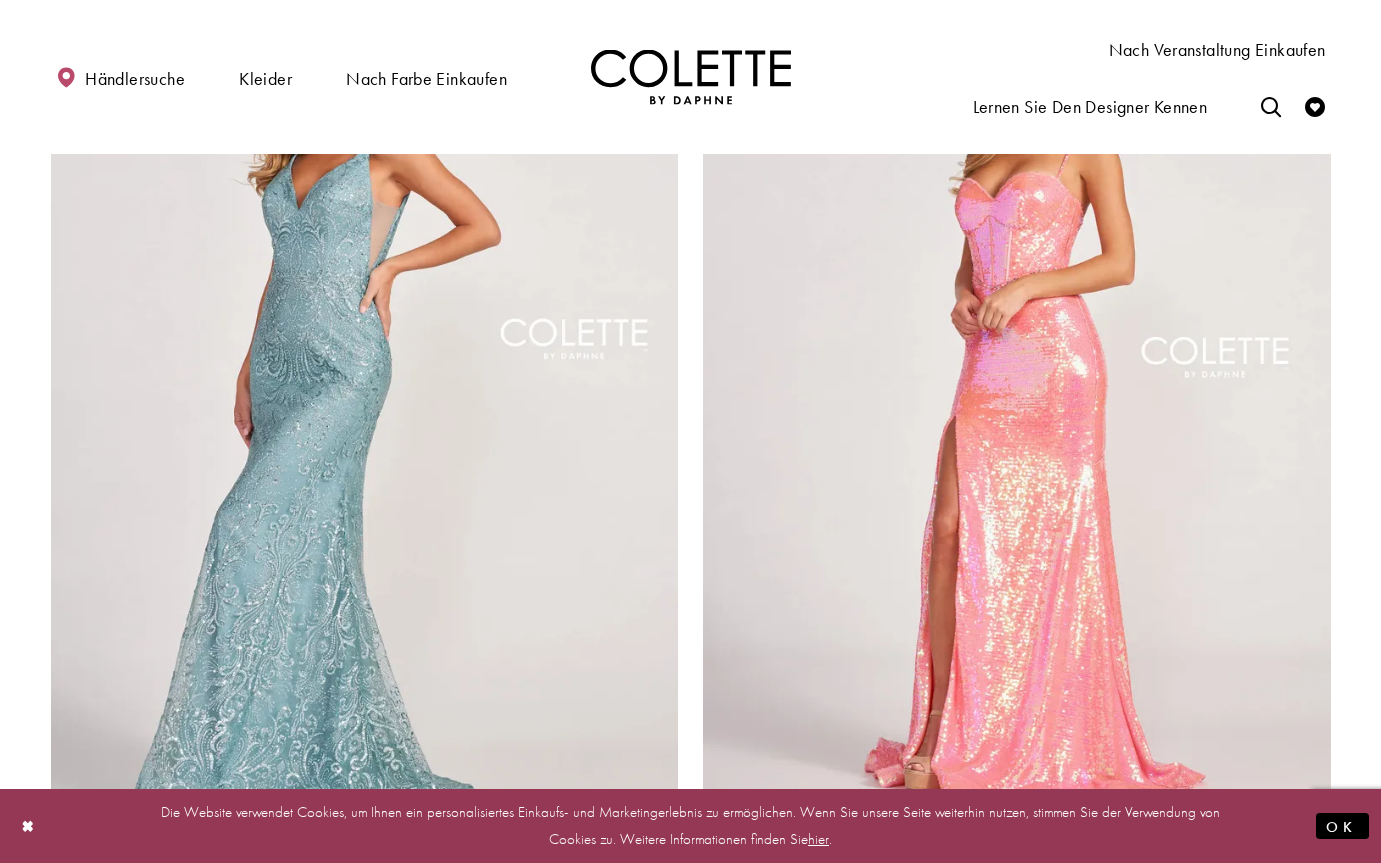 scroll, scrollTop: 3199, scrollLeft: 0, axis: vertical 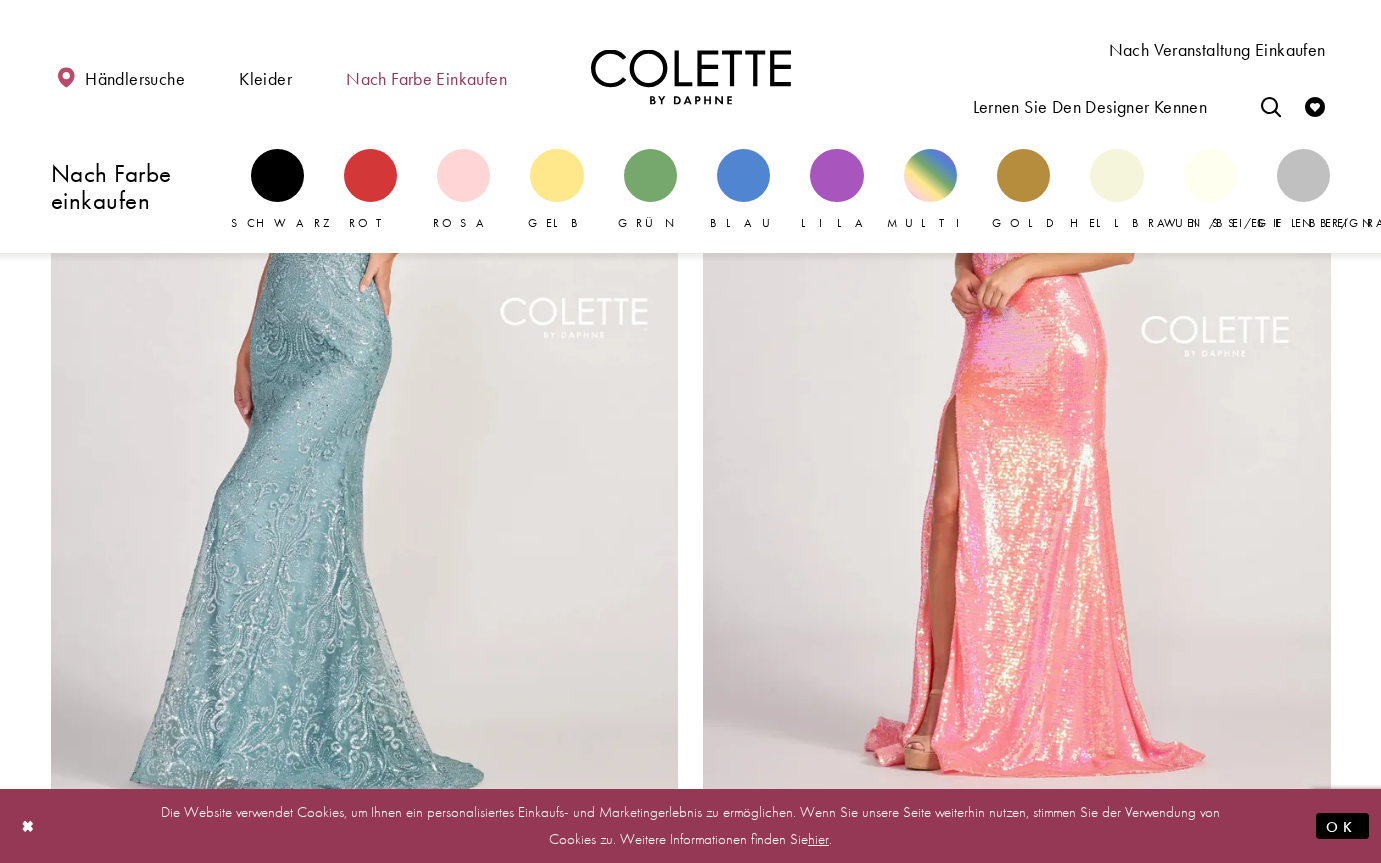 click on "Nach Farbe einkaufen" at bounding box center (426, 78) 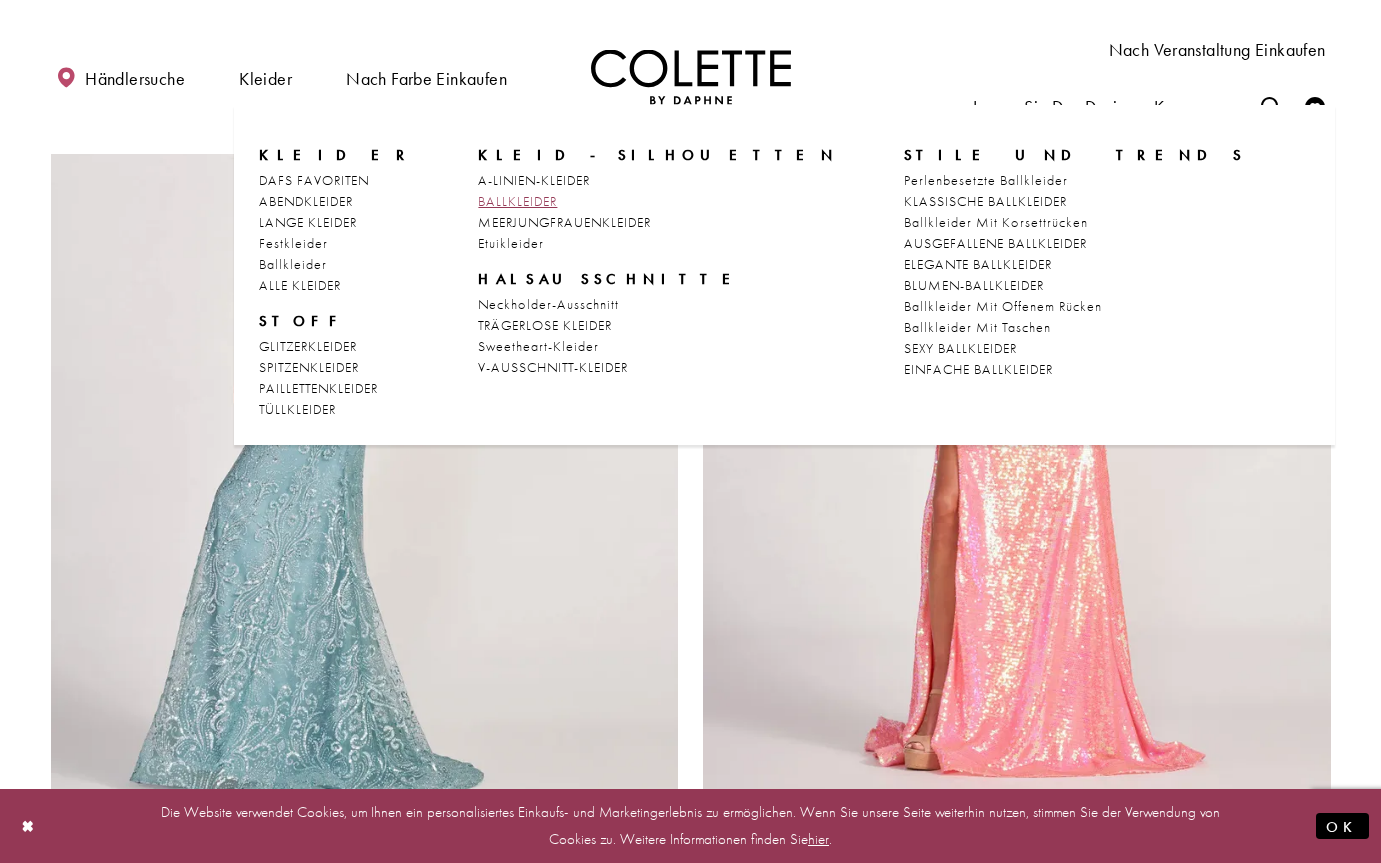 click on "BALLKLEIDER" at bounding box center (517, 201) 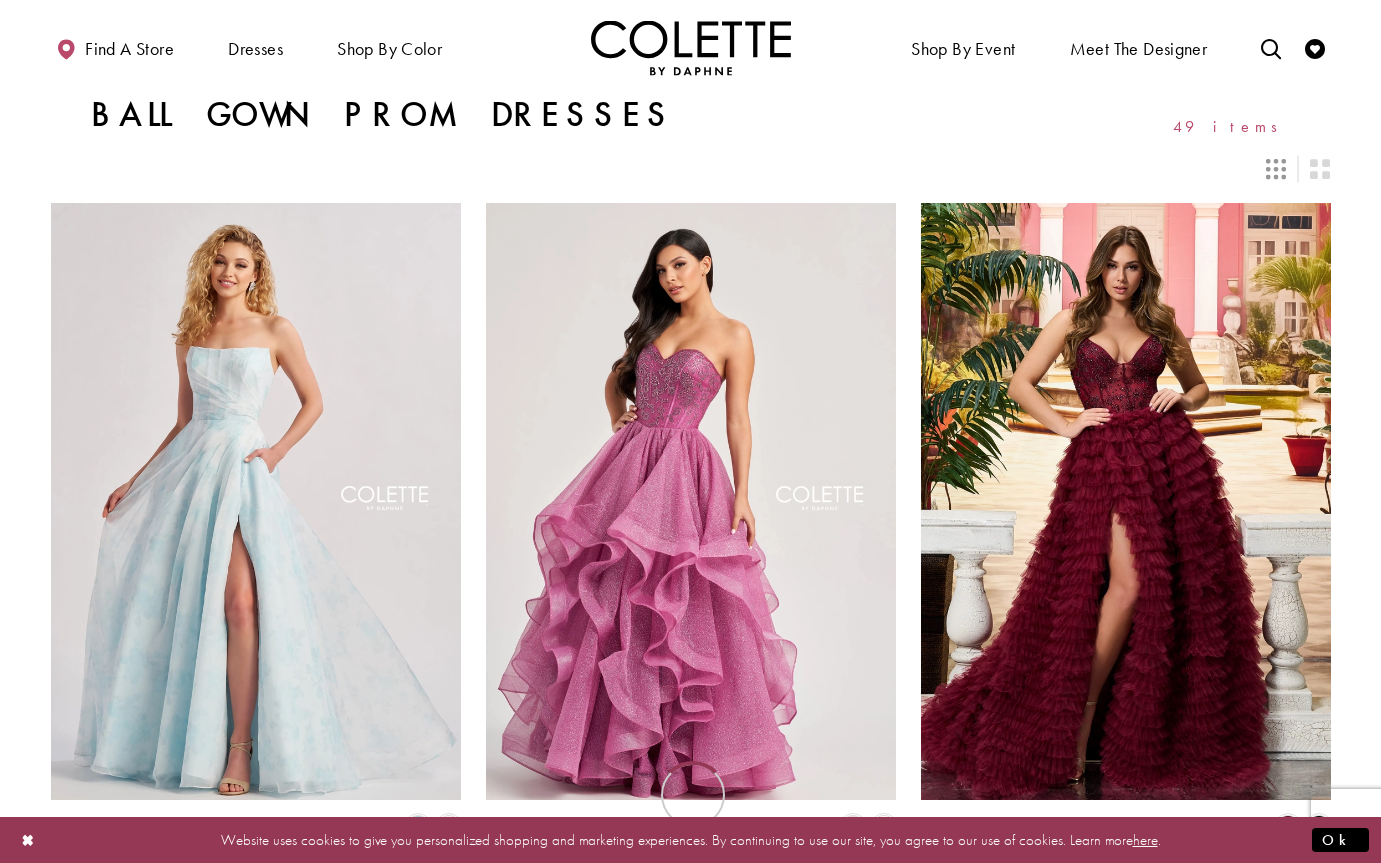 scroll, scrollTop: 0, scrollLeft: 0, axis: both 